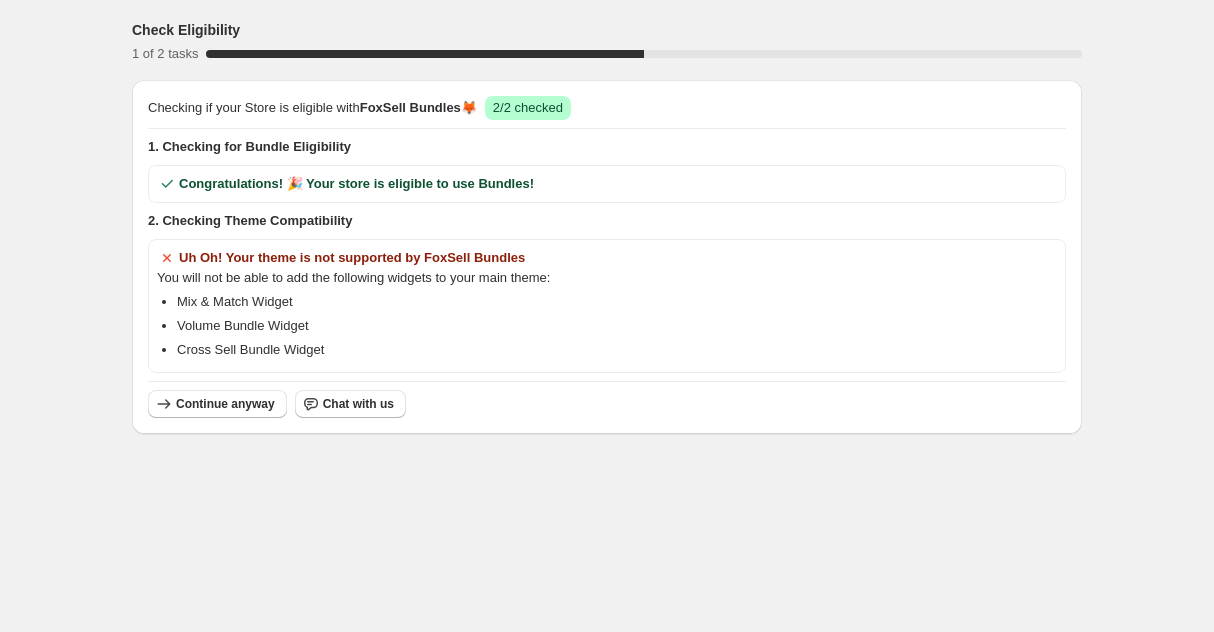scroll, scrollTop: 0, scrollLeft: 0, axis: both 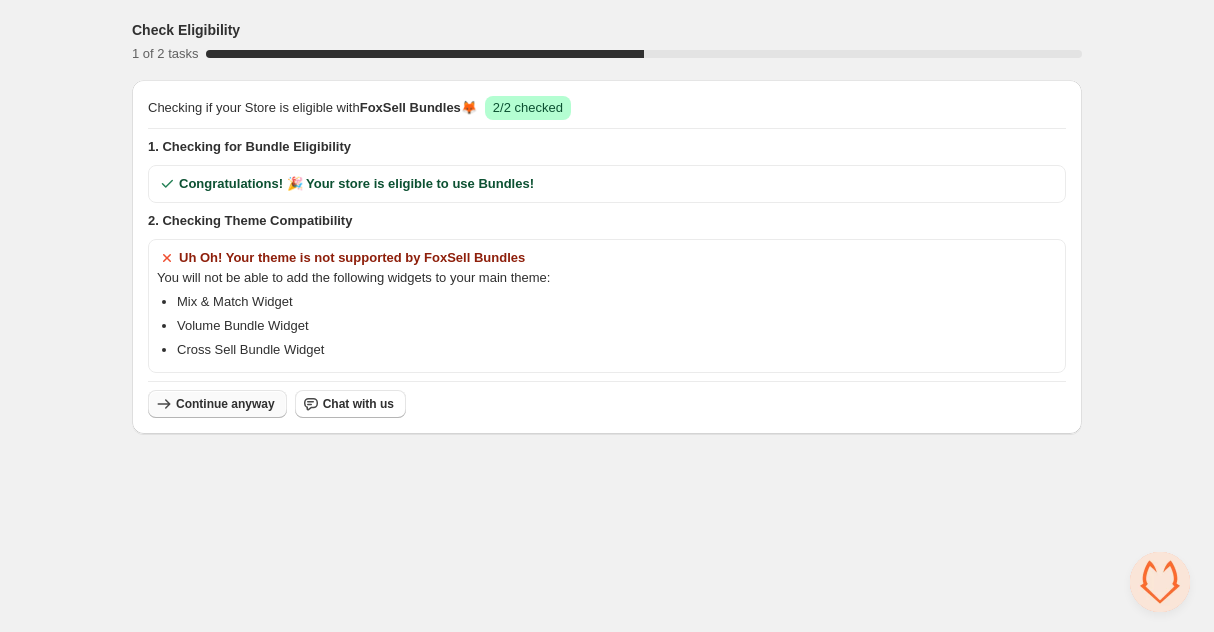 click on "Continue anyway" at bounding box center [225, 404] 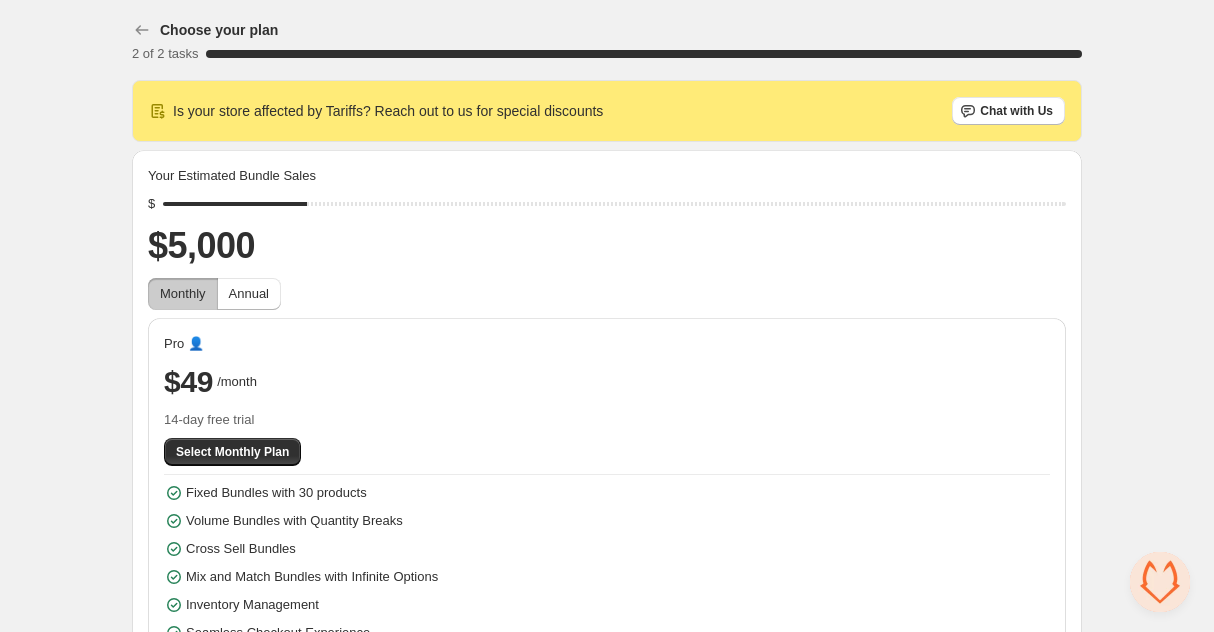 scroll, scrollTop: 51, scrollLeft: 0, axis: vertical 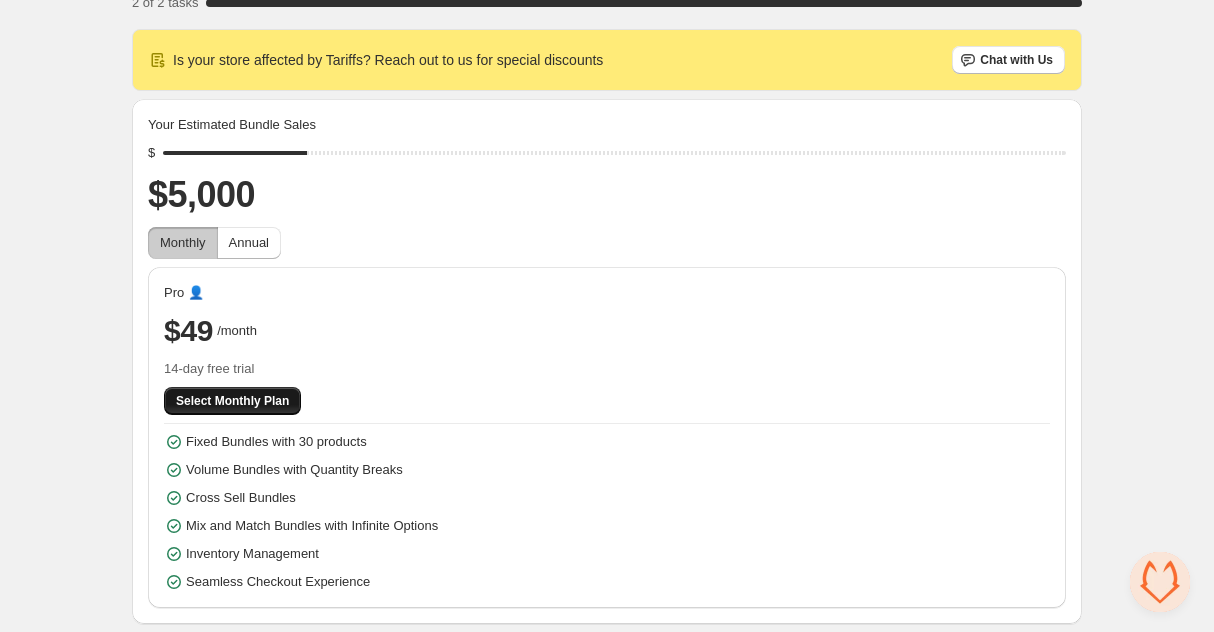 click on "Select Monthly Plan" at bounding box center [232, 401] 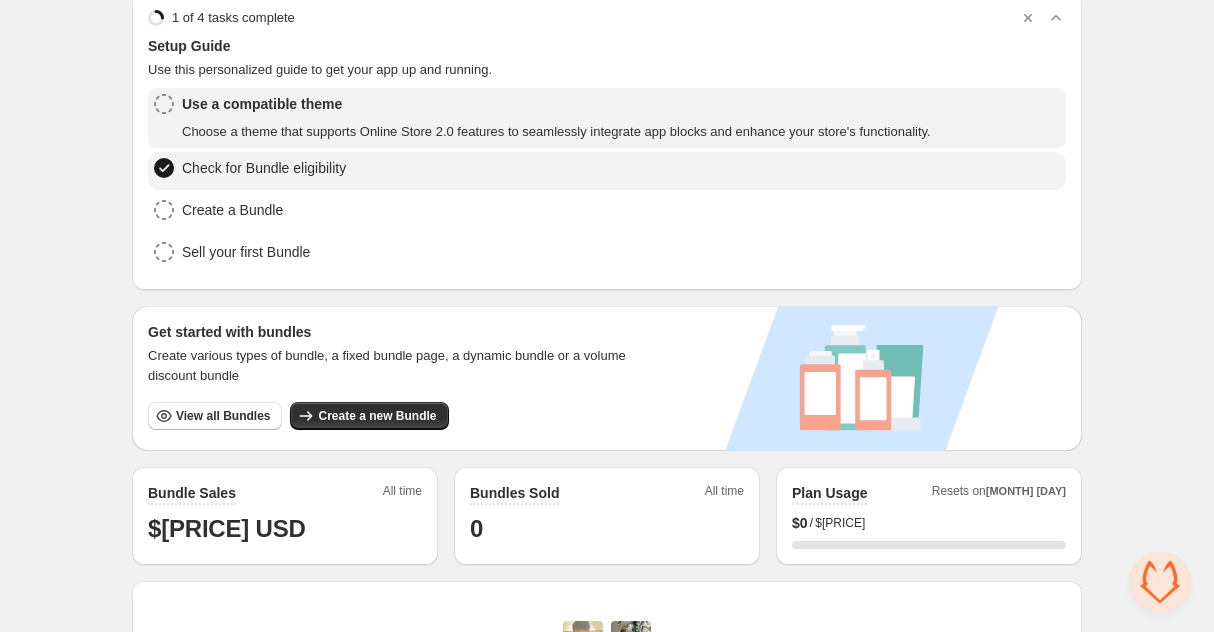 scroll, scrollTop: 88, scrollLeft: 0, axis: vertical 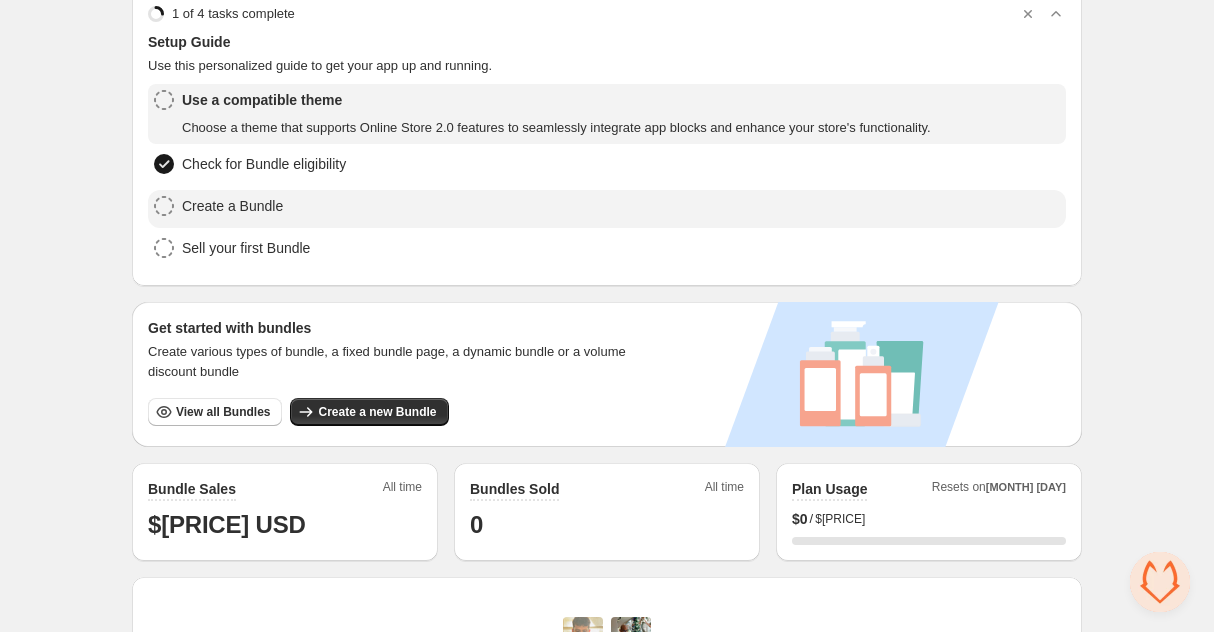 click on "Create a Bundle" at bounding box center [607, 209] 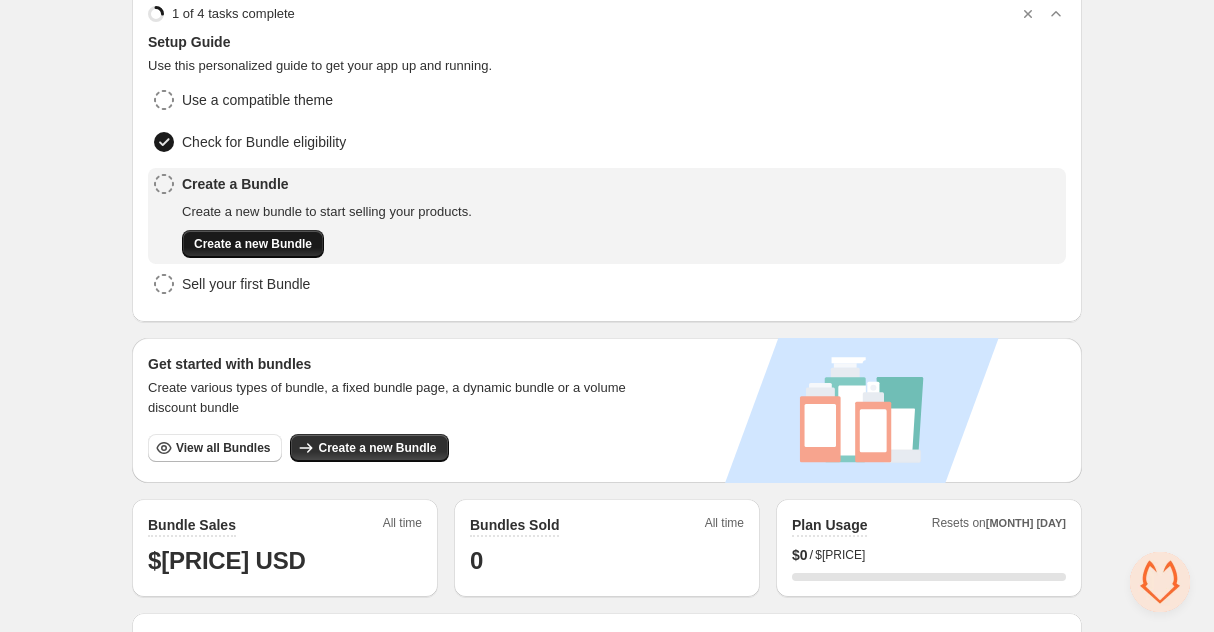 click on "Create a new Bundle" at bounding box center [253, 244] 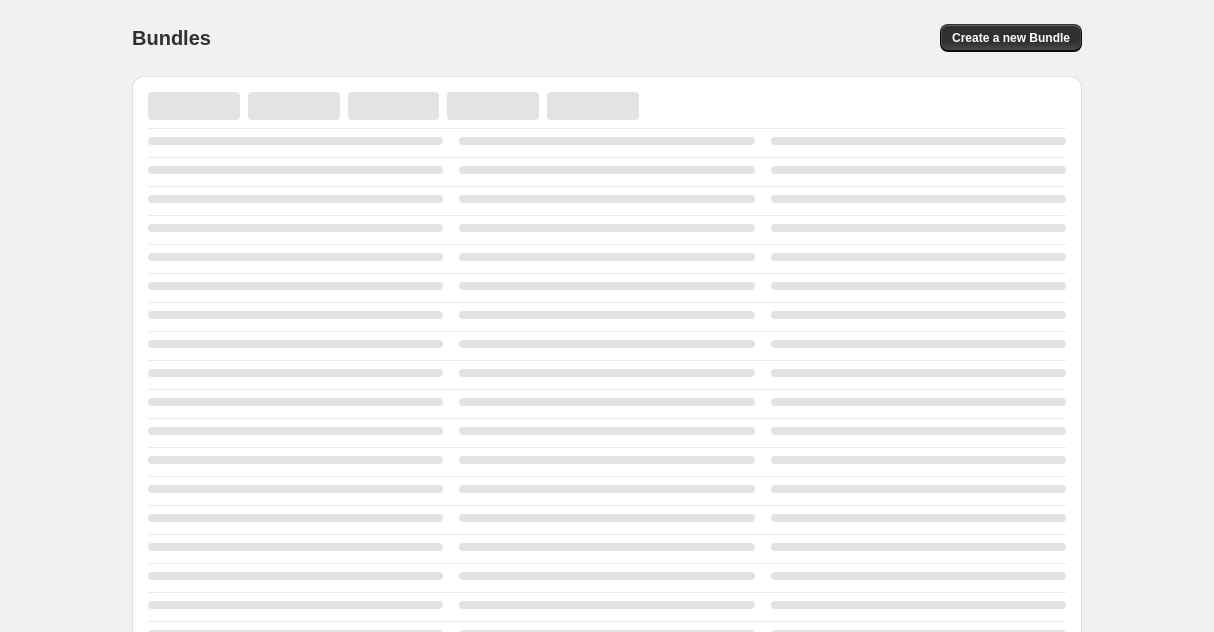 scroll, scrollTop: 0, scrollLeft: 0, axis: both 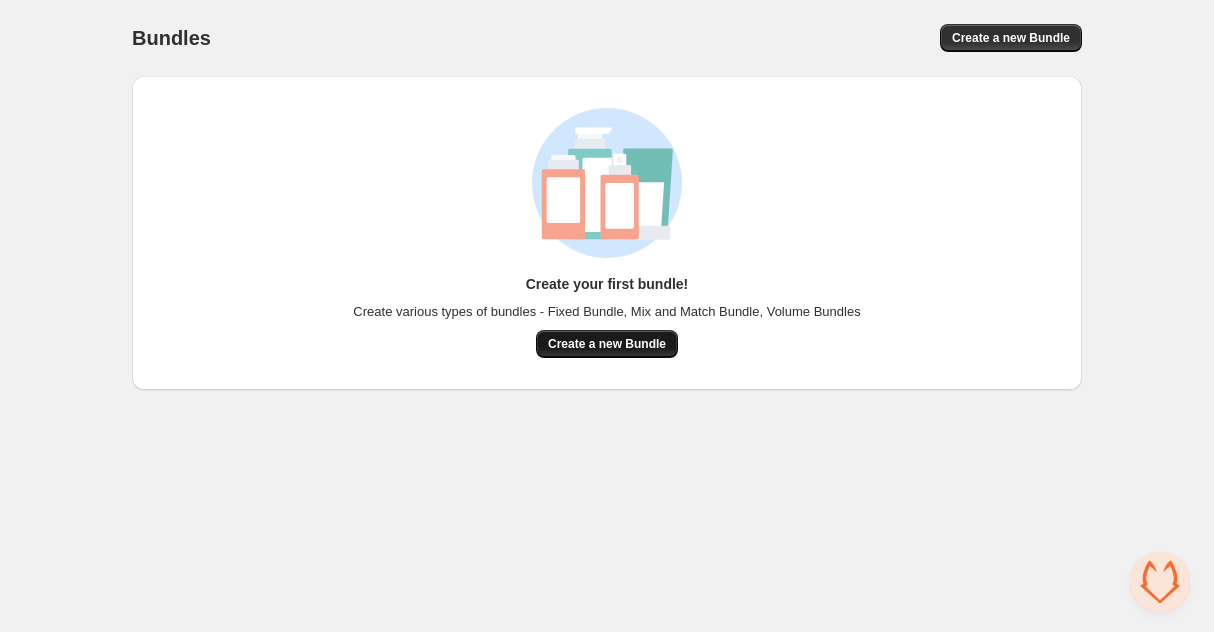 click on "Create a new Bundle" at bounding box center (607, 344) 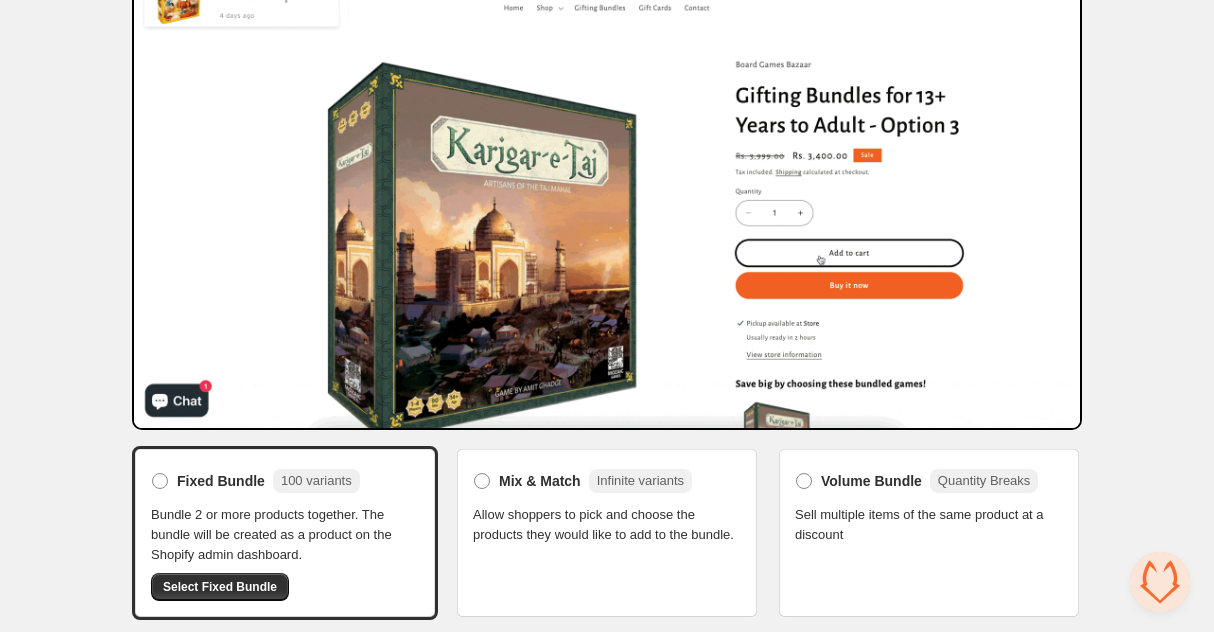 scroll, scrollTop: 128, scrollLeft: 0, axis: vertical 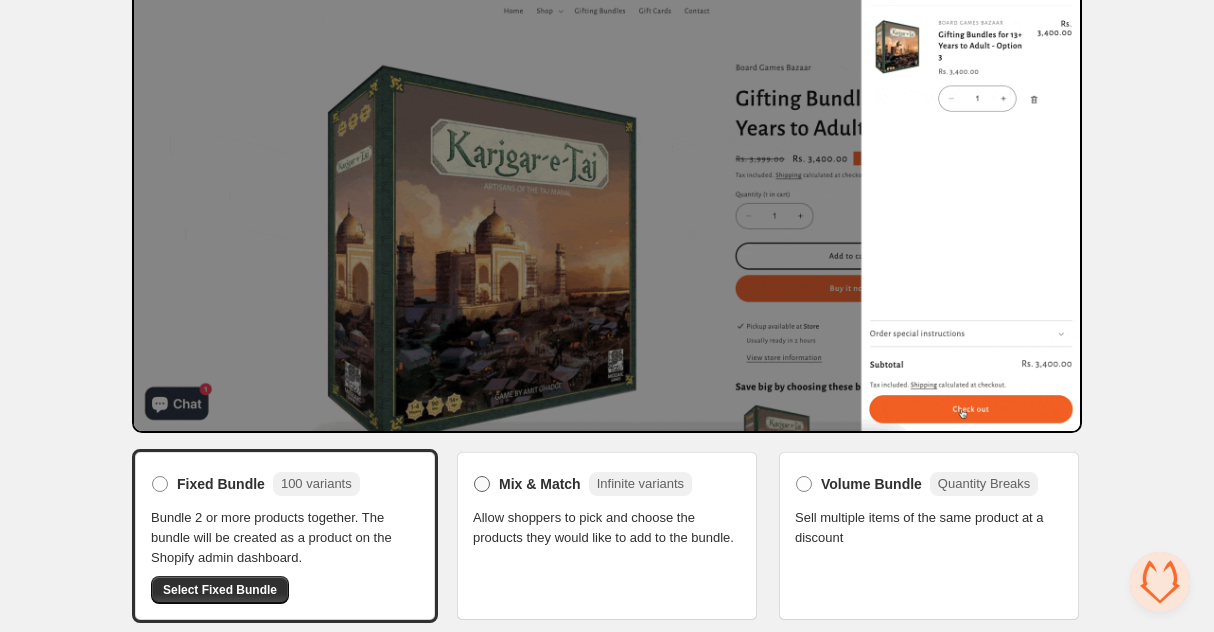 click at bounding box center [482, 484] 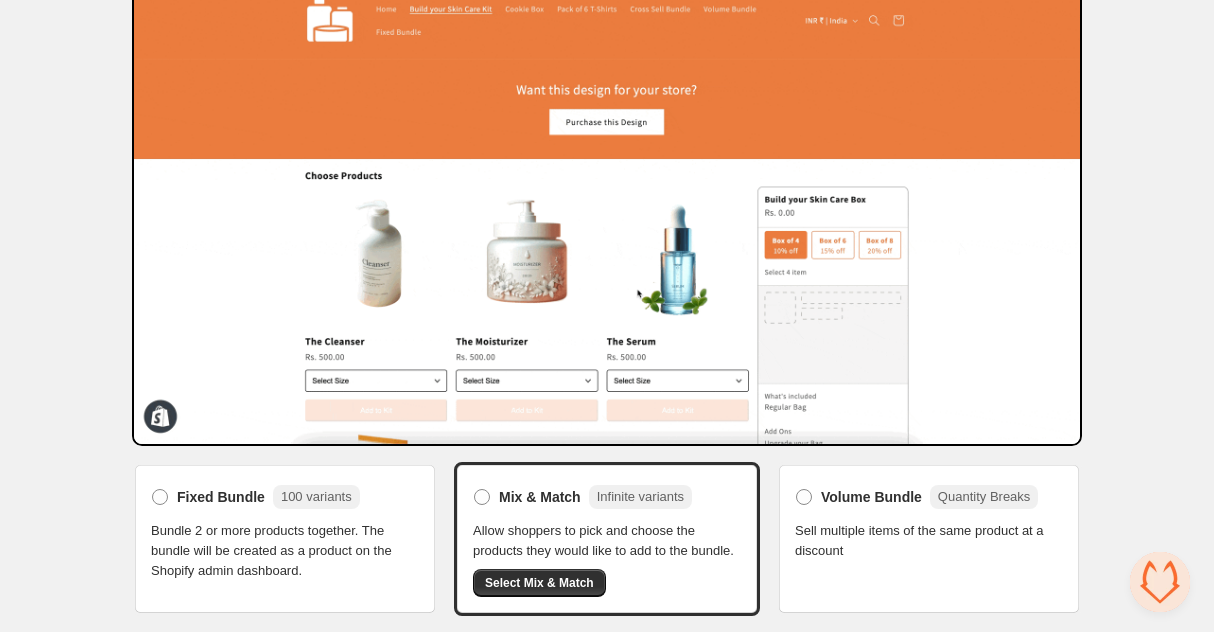 scroll, scrollTop: 128, scrollLeft: 0, axis: vertical 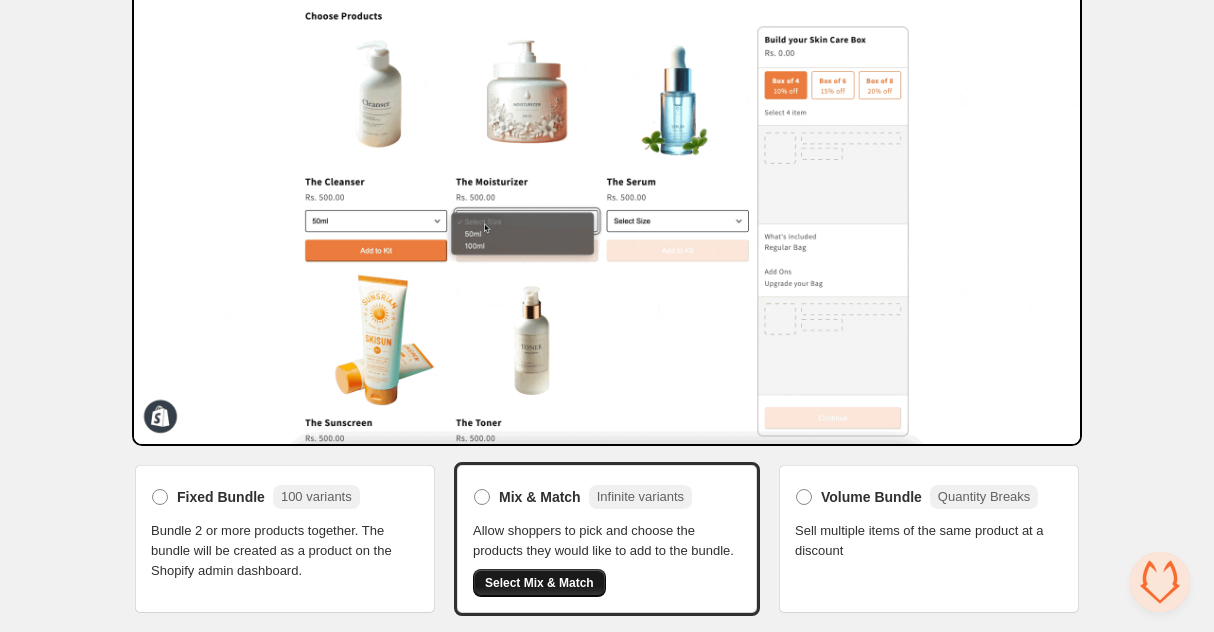 click on "Select Mix & Match" at bounding box center (539, 583) 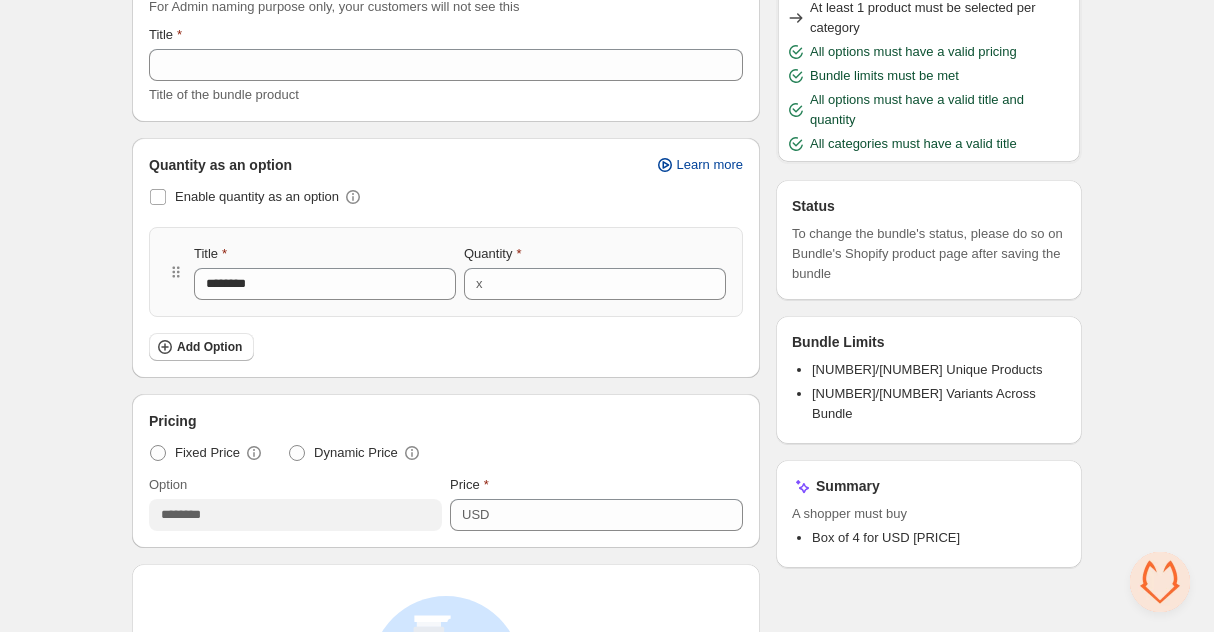 scroll, scrollTop: 201, scrollLeft: 0, axis: vertical 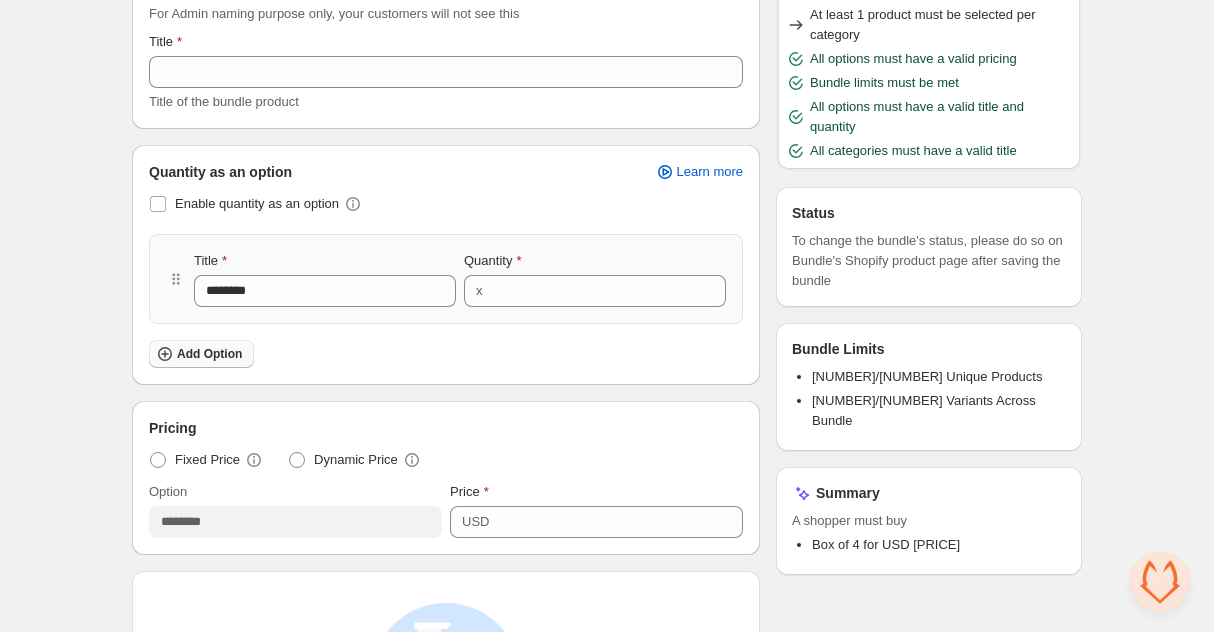 click on "Add Option" at bounding box center (209, 354) 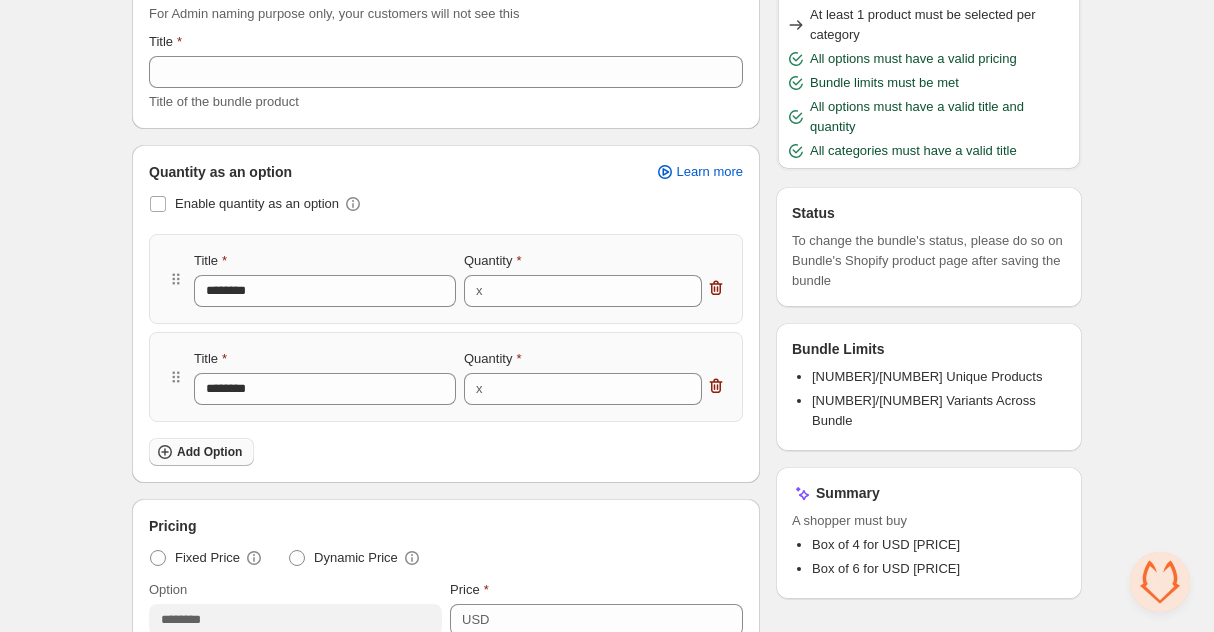 click on "Add Option" at bounding box center [209, 452] 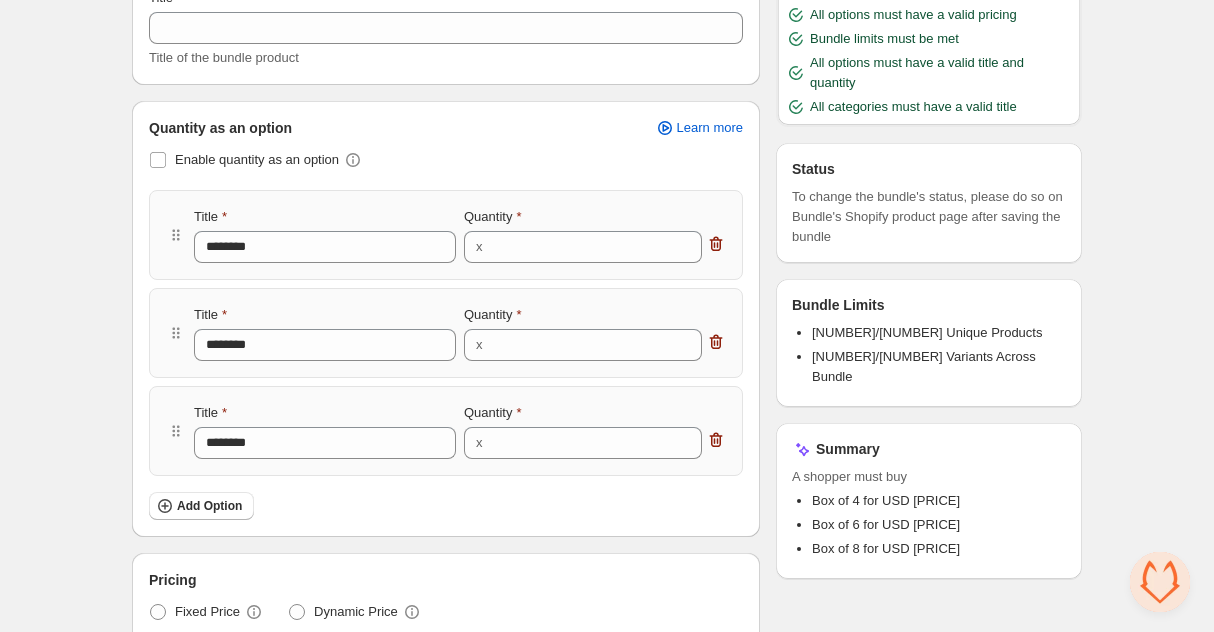 click on "Add Option" at bounding box center (209, 506) 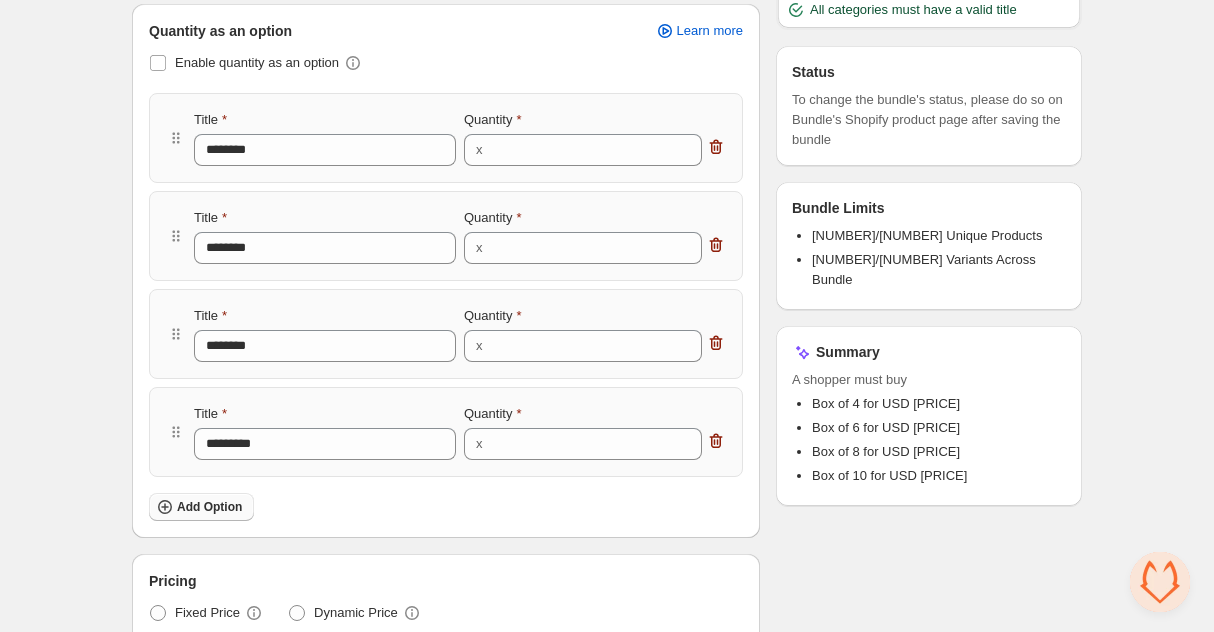 click on "Add Option" at bounding box center [209, 507] 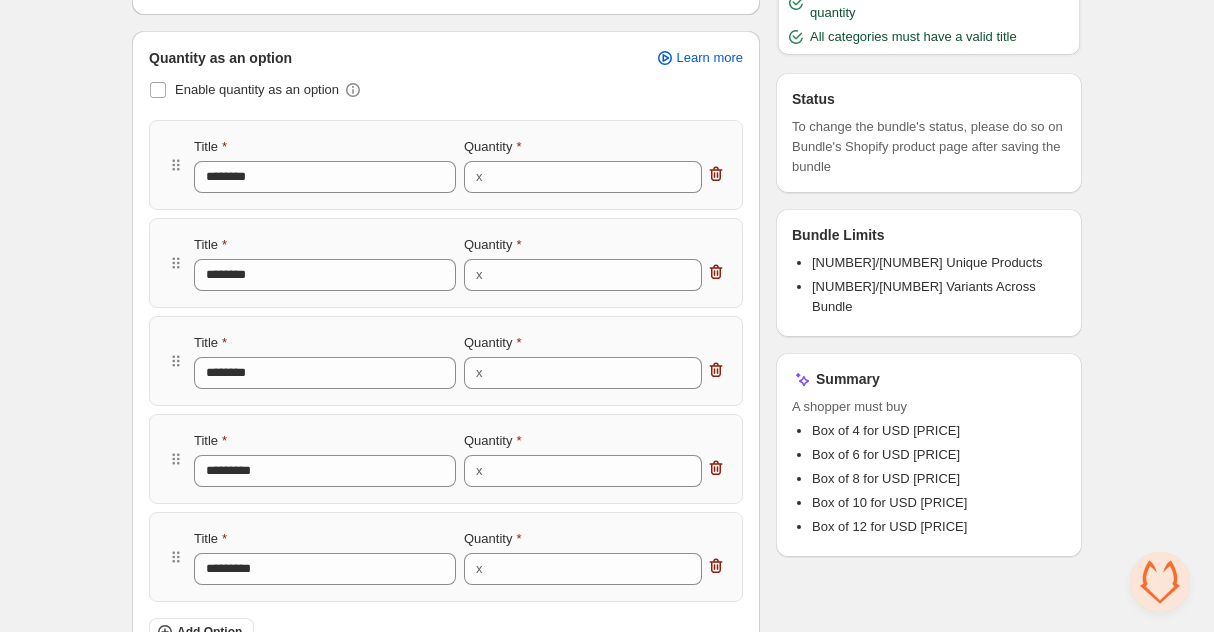 scroll, scrollTop: 312, scrollLeft: 0, axis: vertical 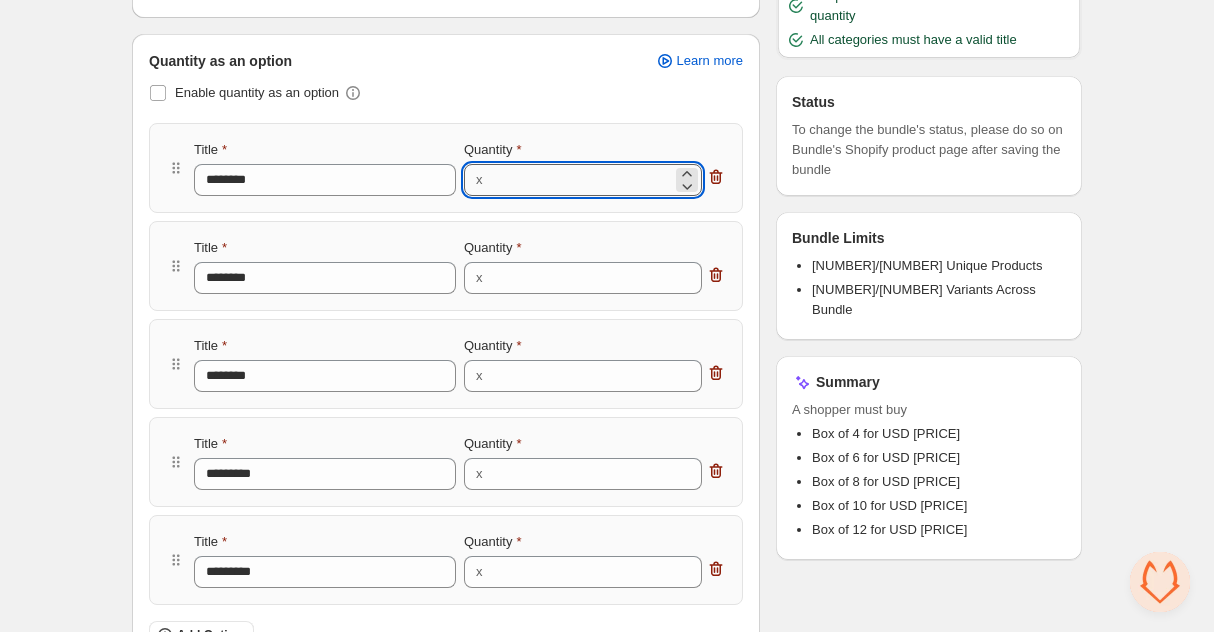click on "*" at bounding box center [581, 180] 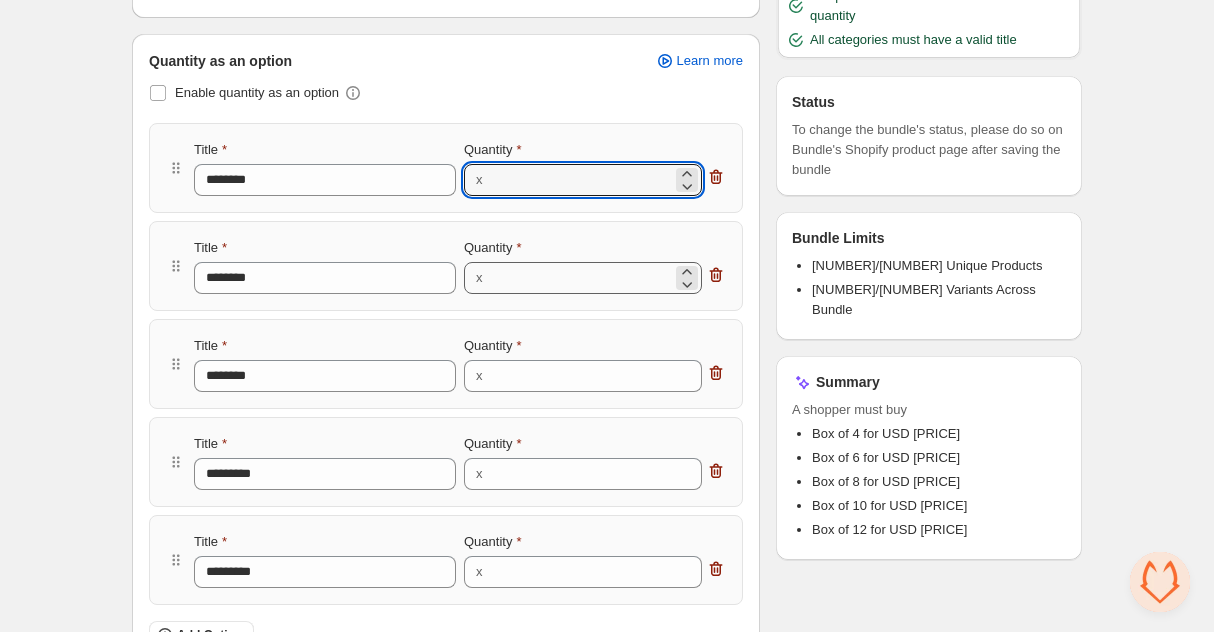type on "*" 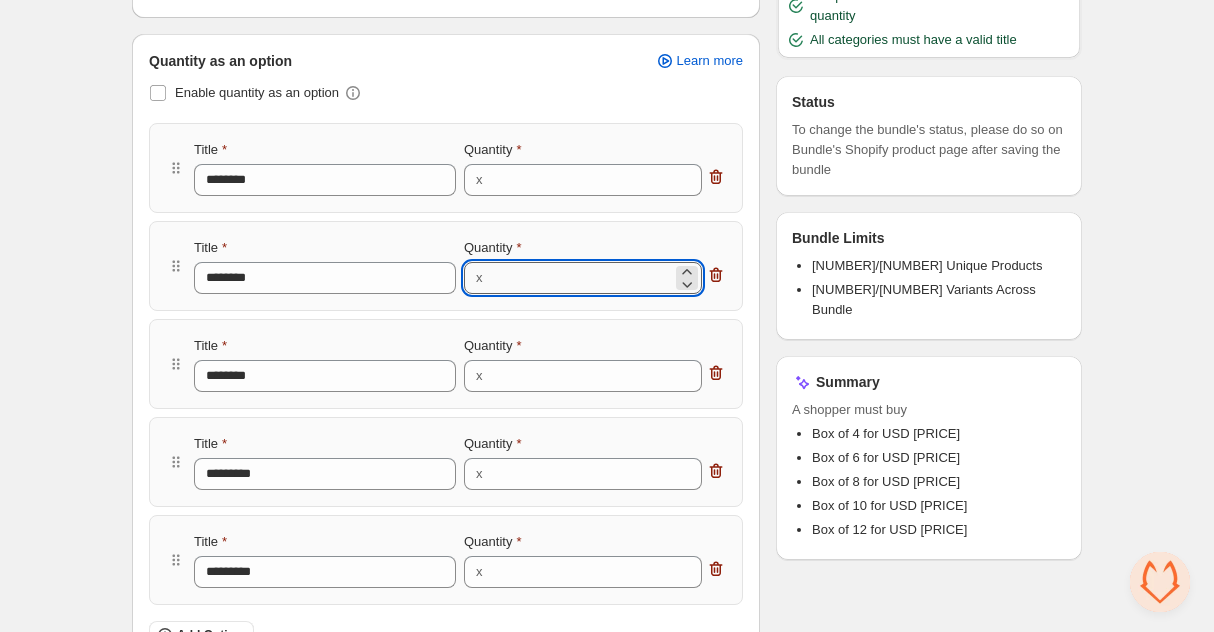 click on "*" at bounding box center [581, 278] 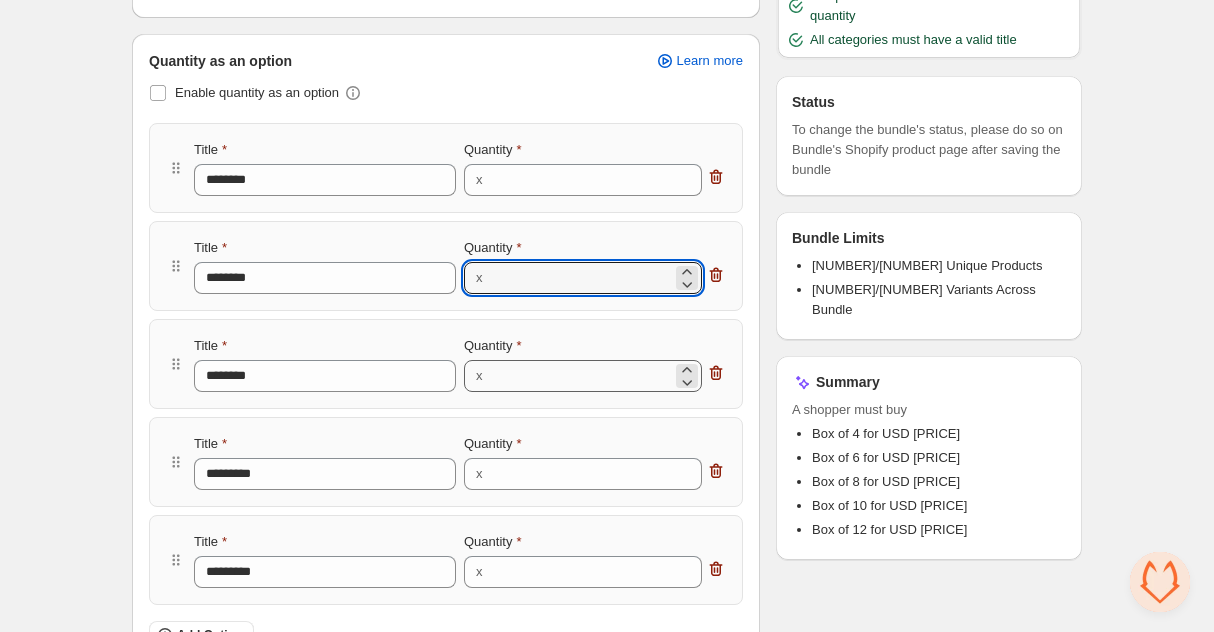 type on "**" 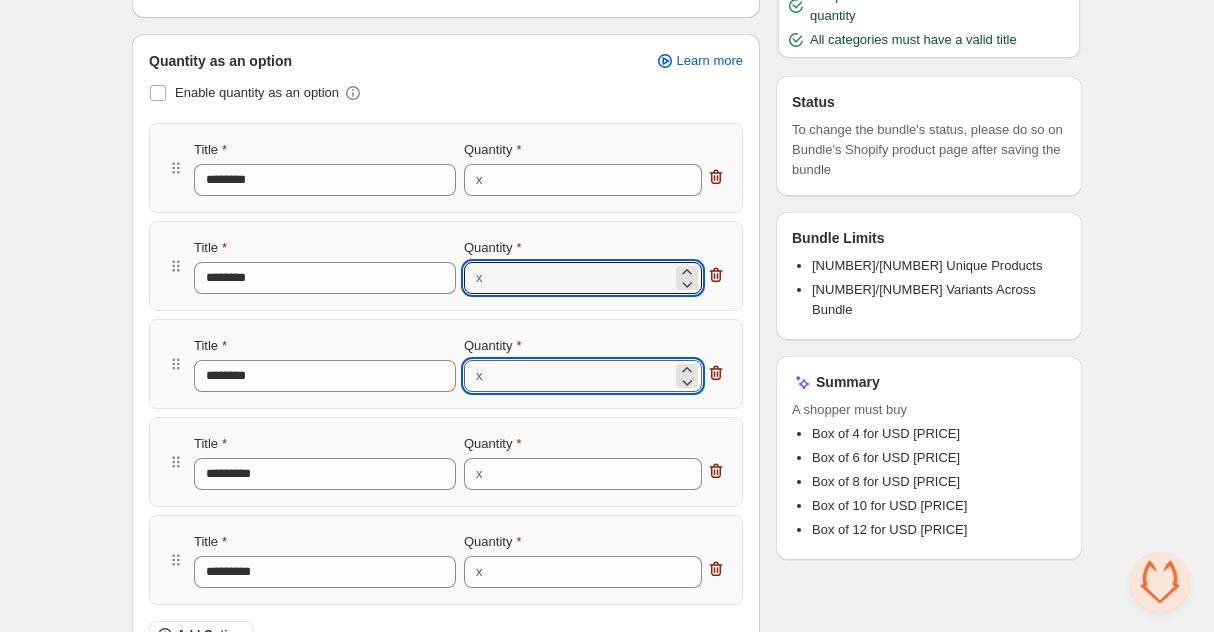 click on "*" at bounding box center (581, 376) 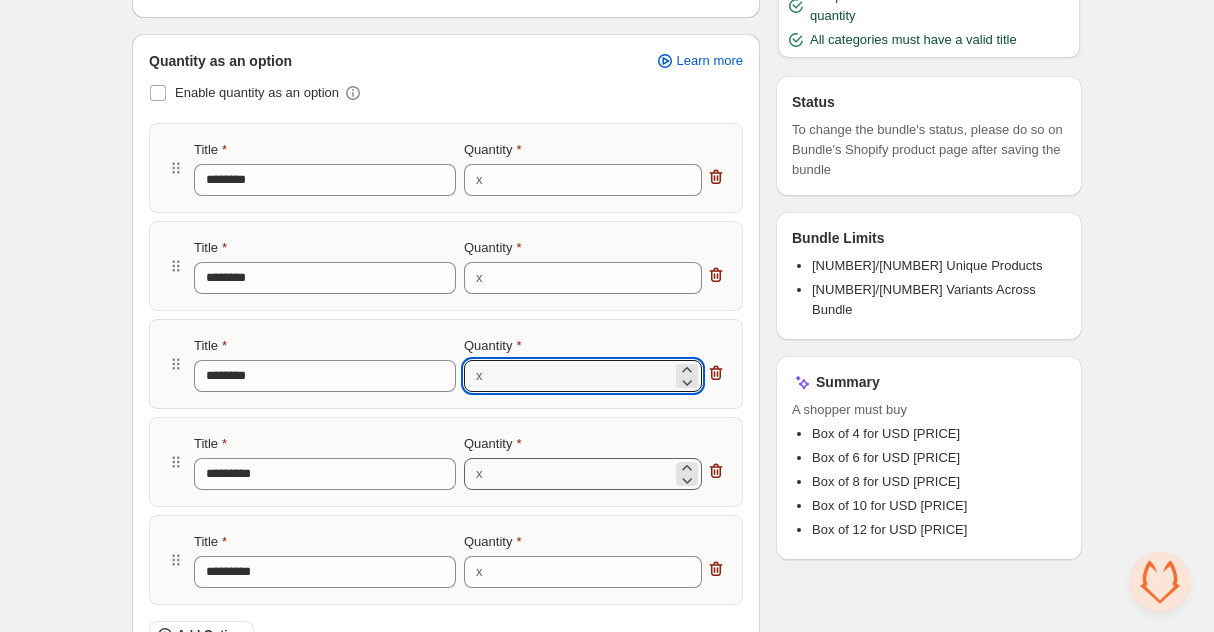 type on "**" 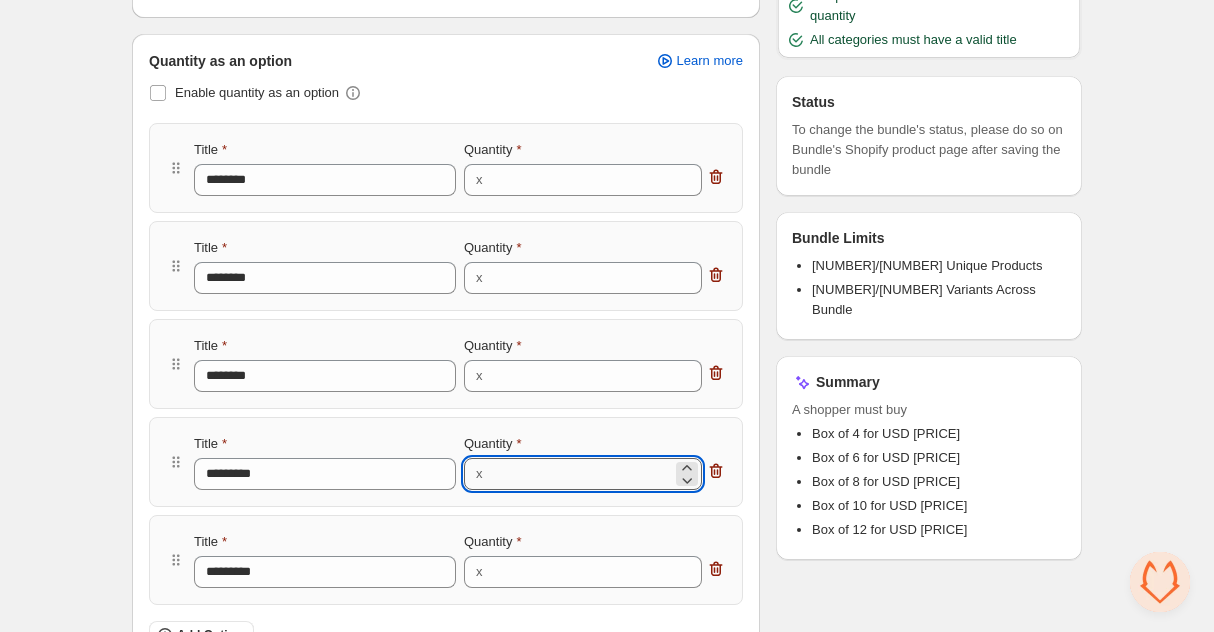 click on "**" at bounding box center (581, 474) 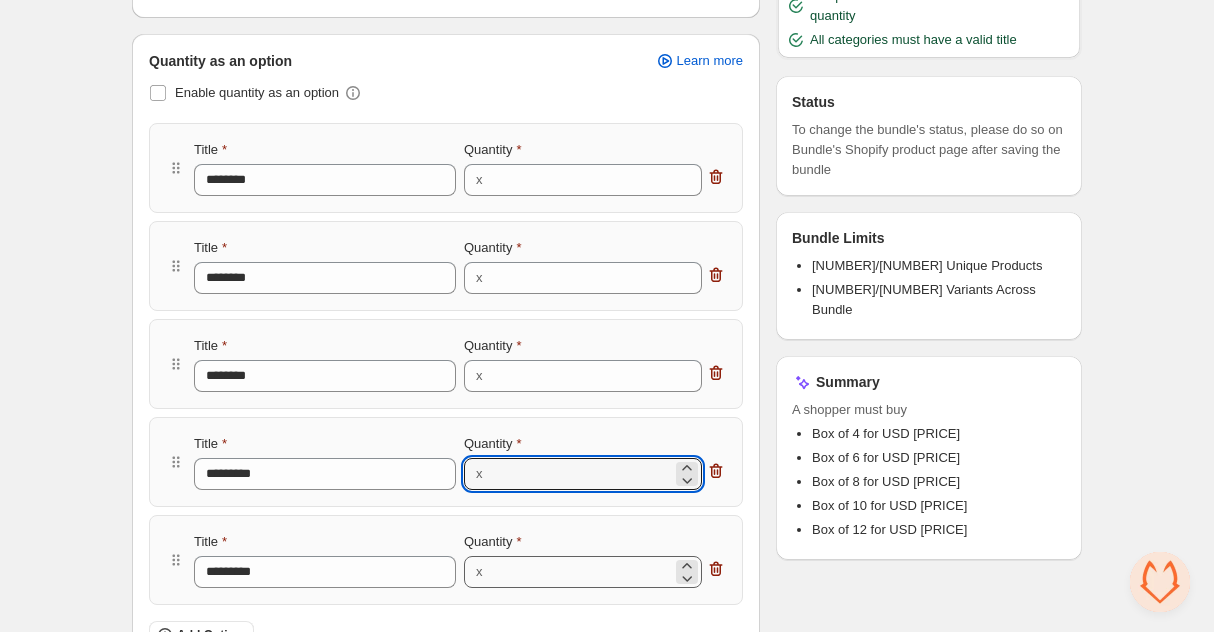 type on "**" 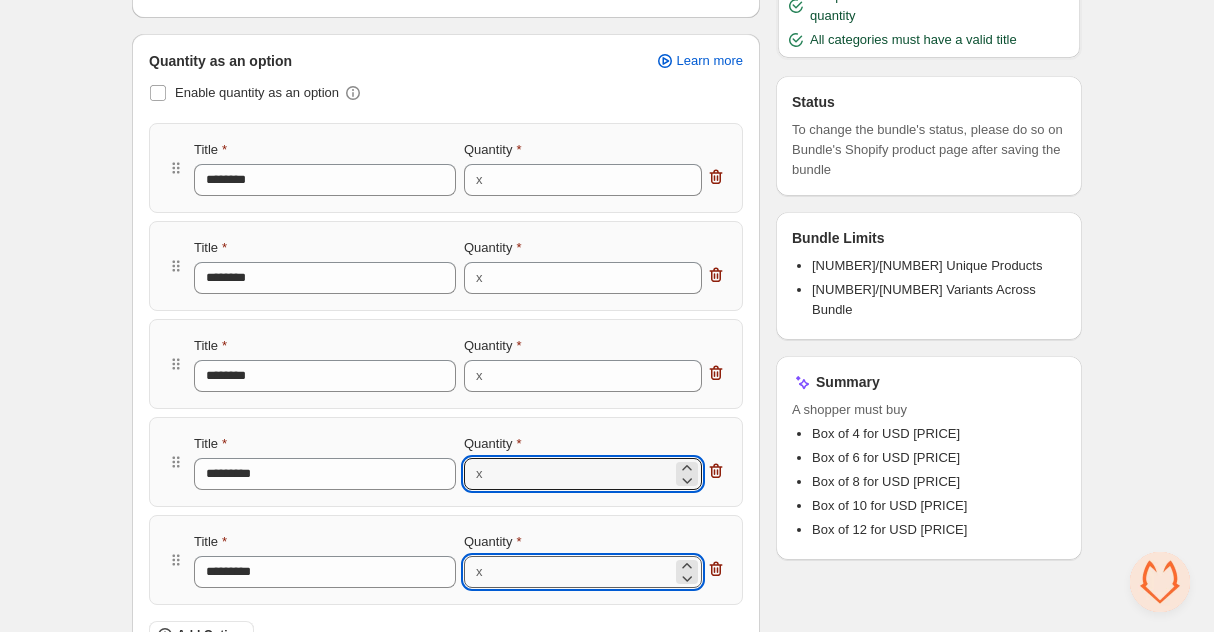 click on "**" at bounding box center [581, 572] 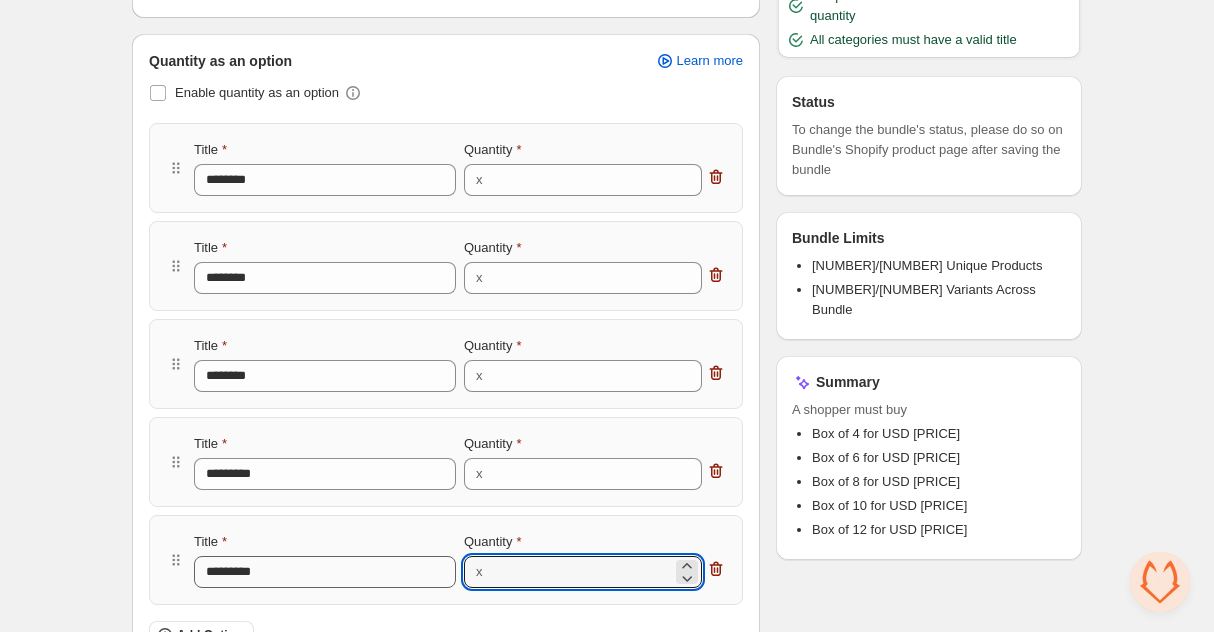 type on "**" 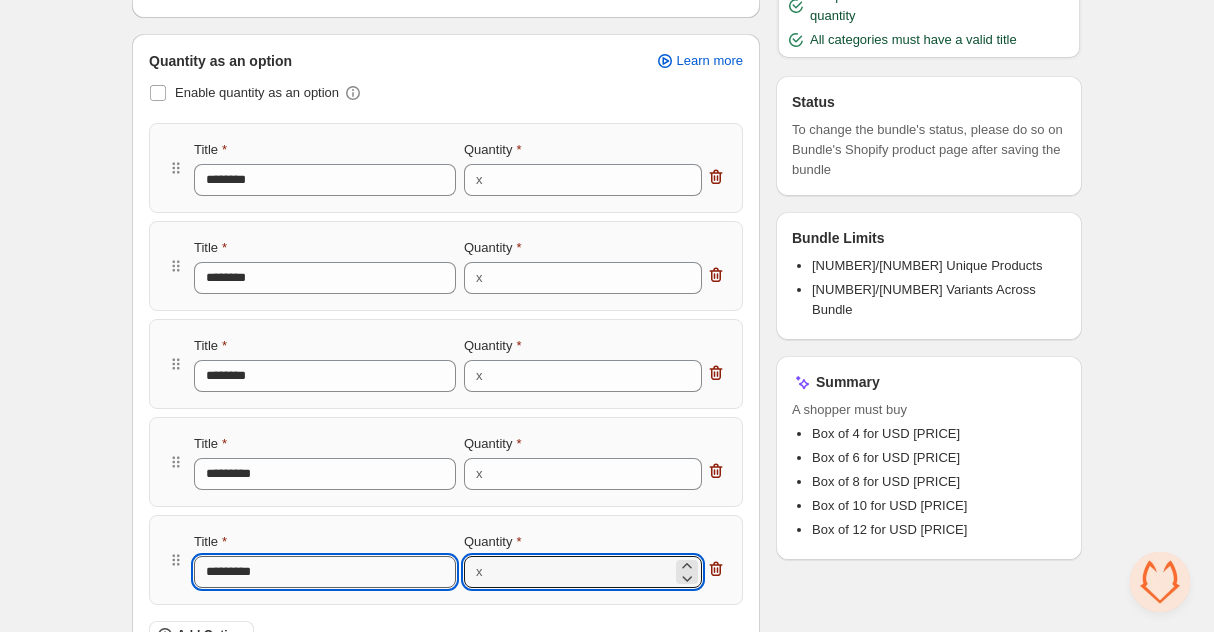 click on "*********" at bounding box center (325, 572) 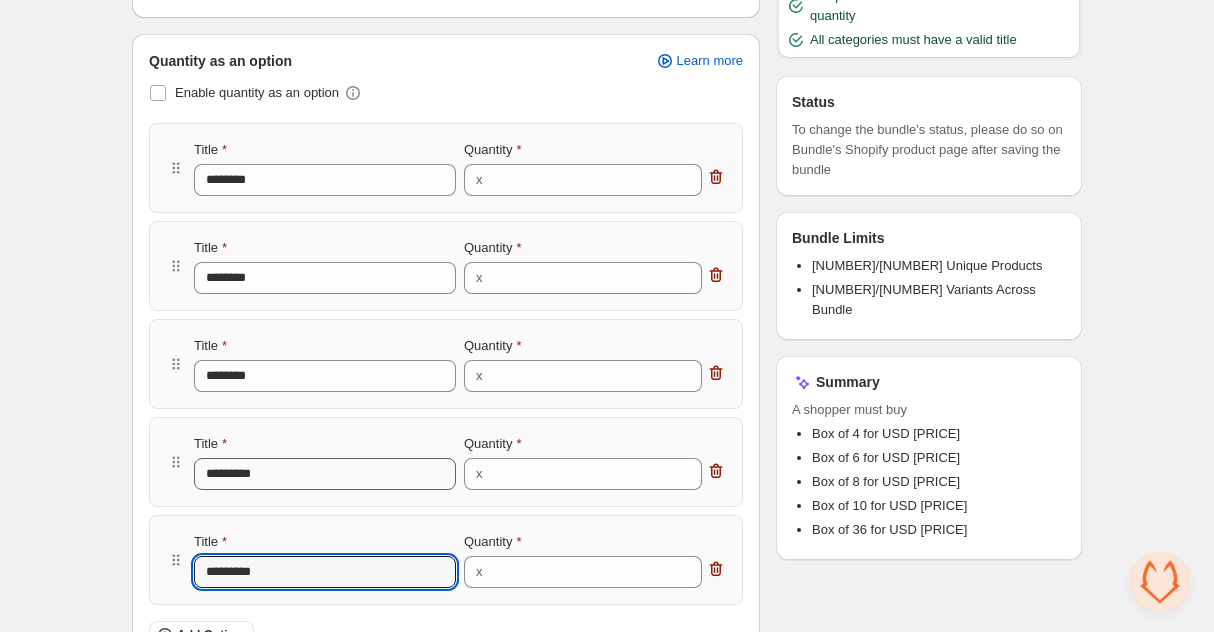 type on "*********" 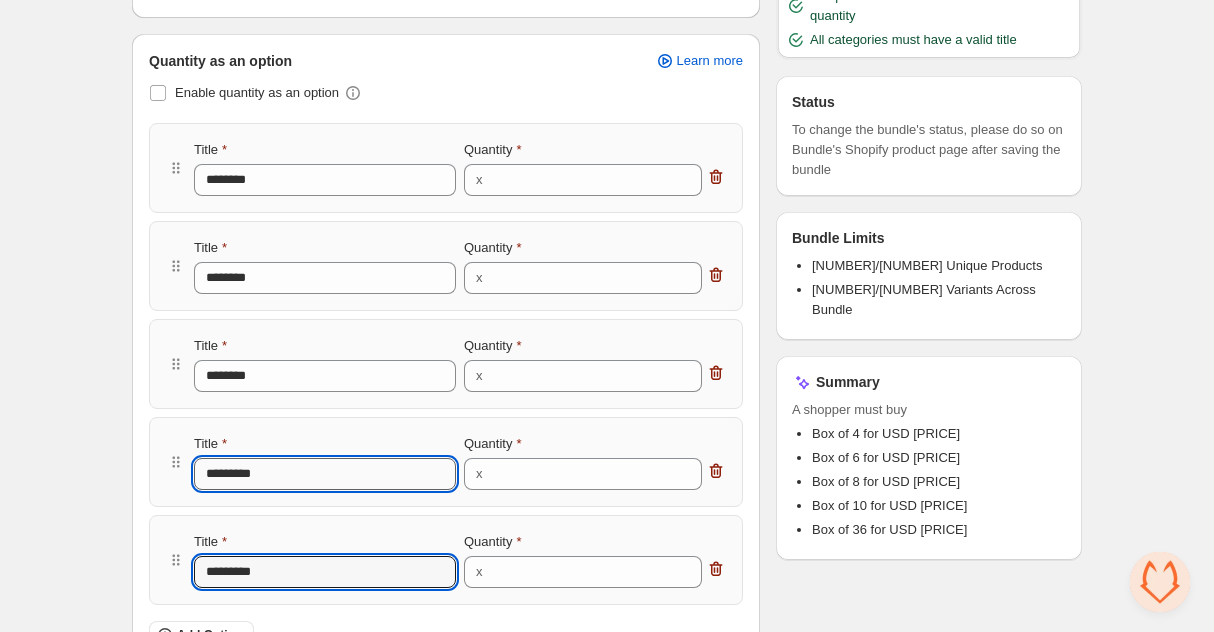 click on "*********" at bounding box center [325, 474] 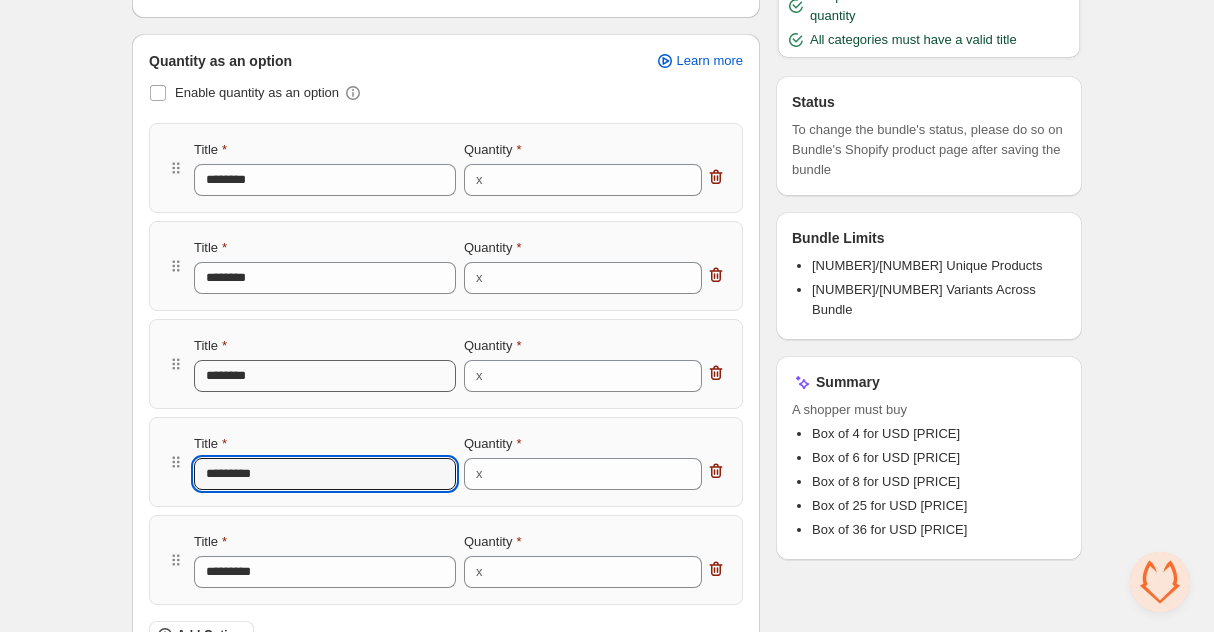type on "*********" 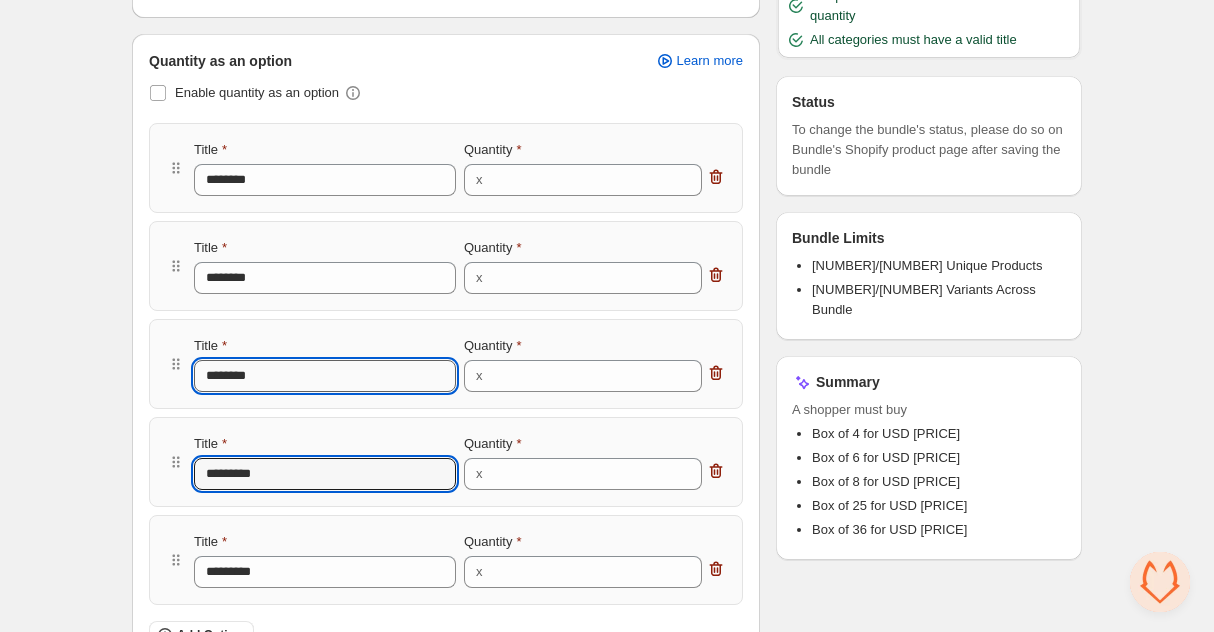 click on "********" at bounding box center [325, 376] 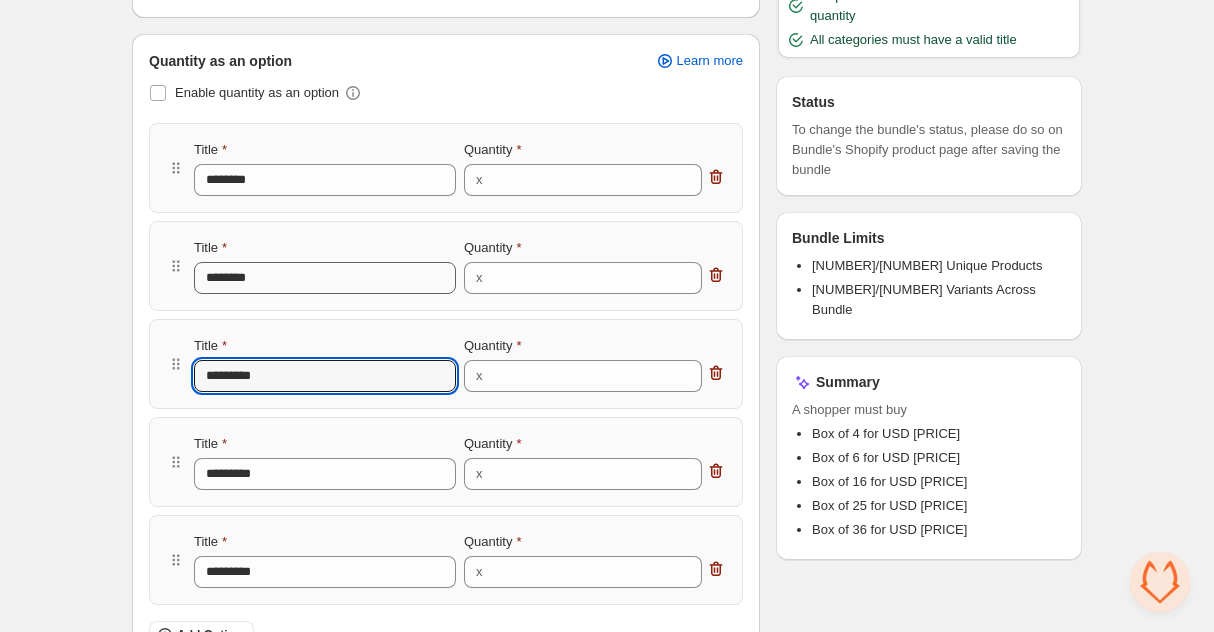 type on "*********" 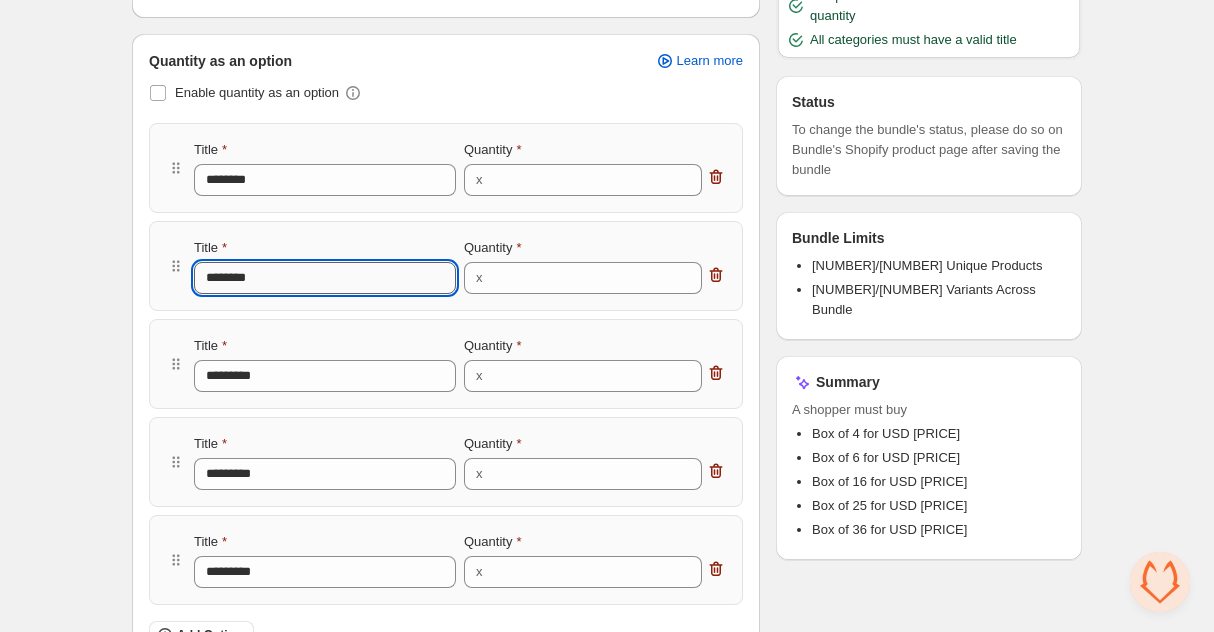 click on "********" at bounding box center [325, 278] 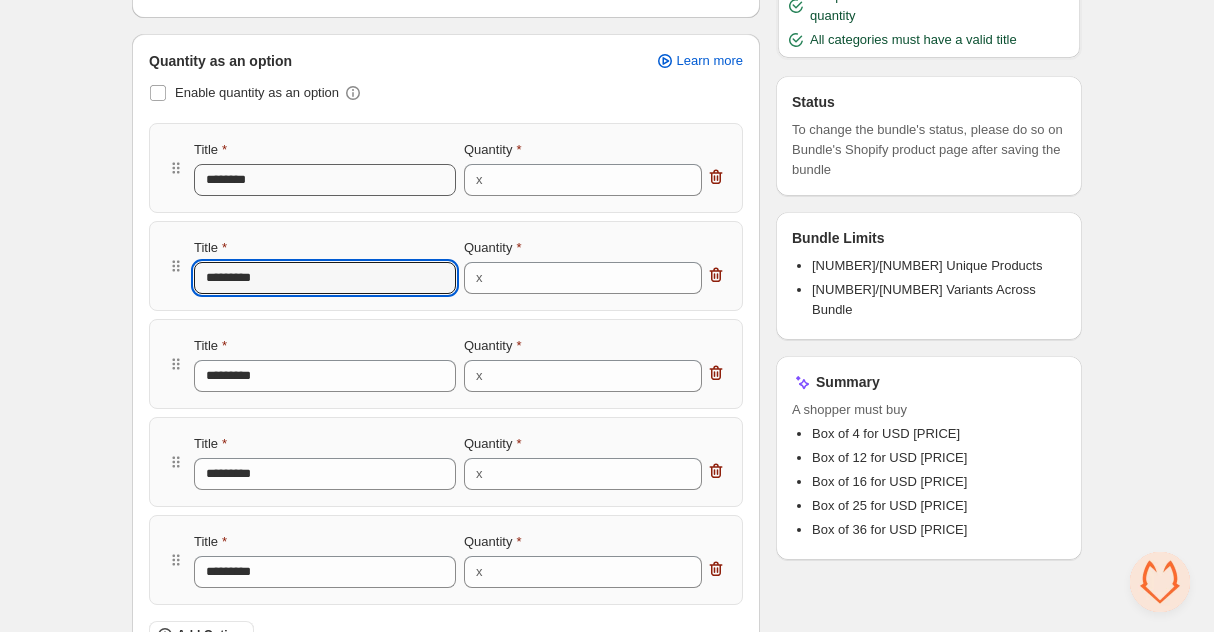 type on "*********" 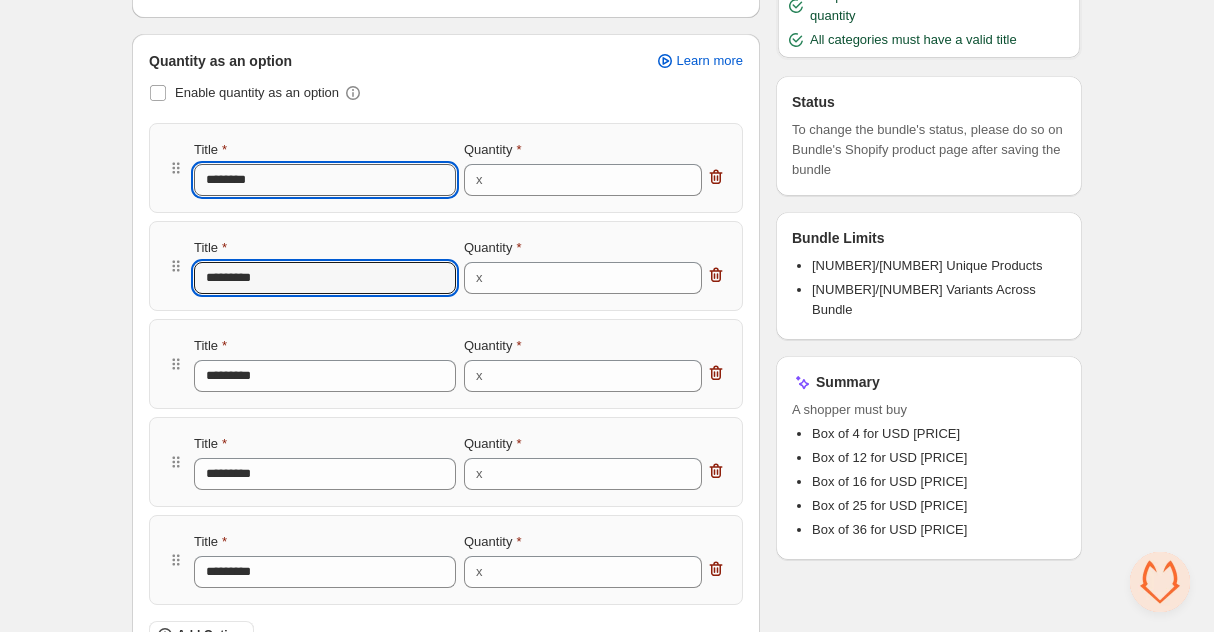 click on "********" at bounding box center [325, 180] 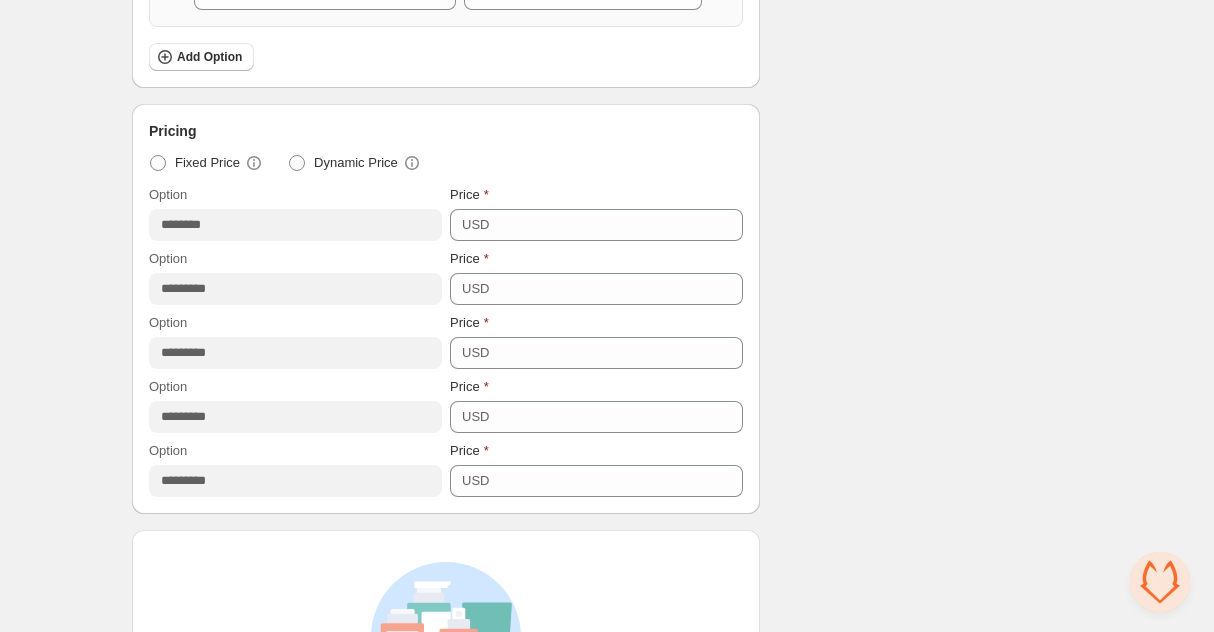 scroll, scrollTop: 894, scrollLeft: 0, axis: vertical 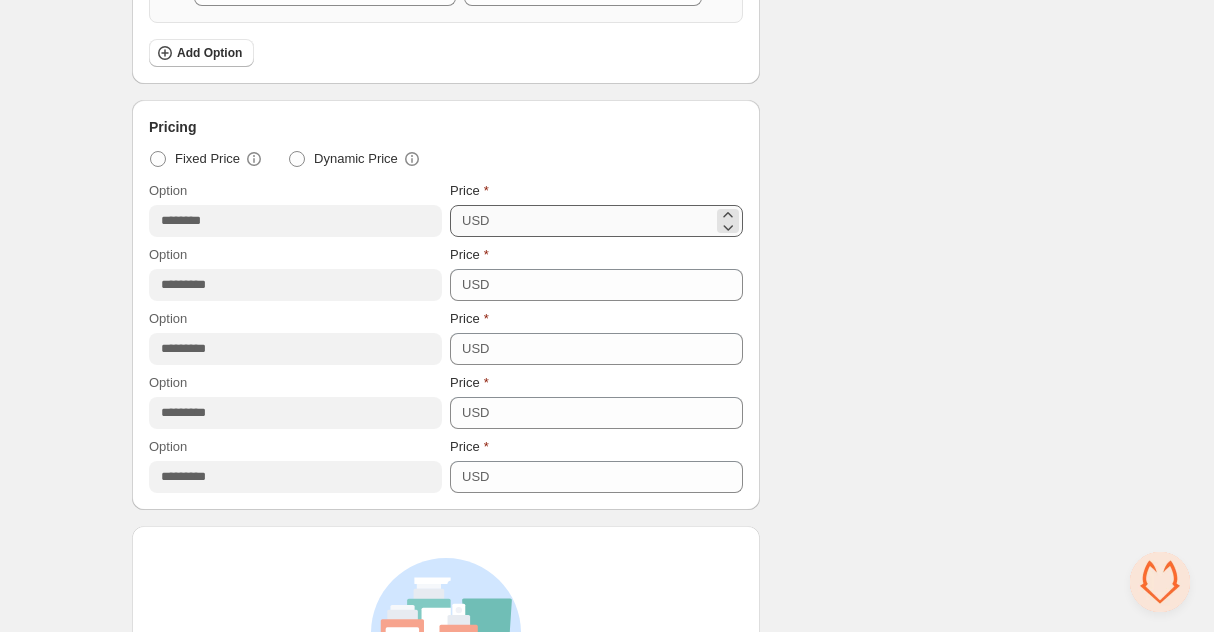 type on "********" 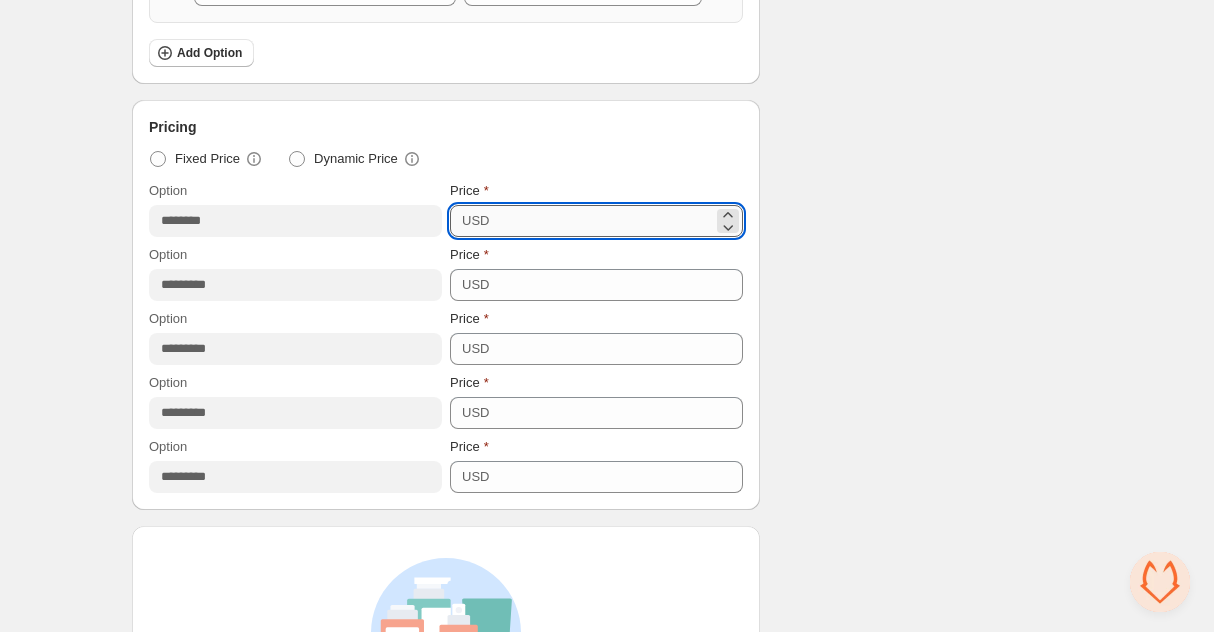 click on "***" at bounding box center (604, 221) 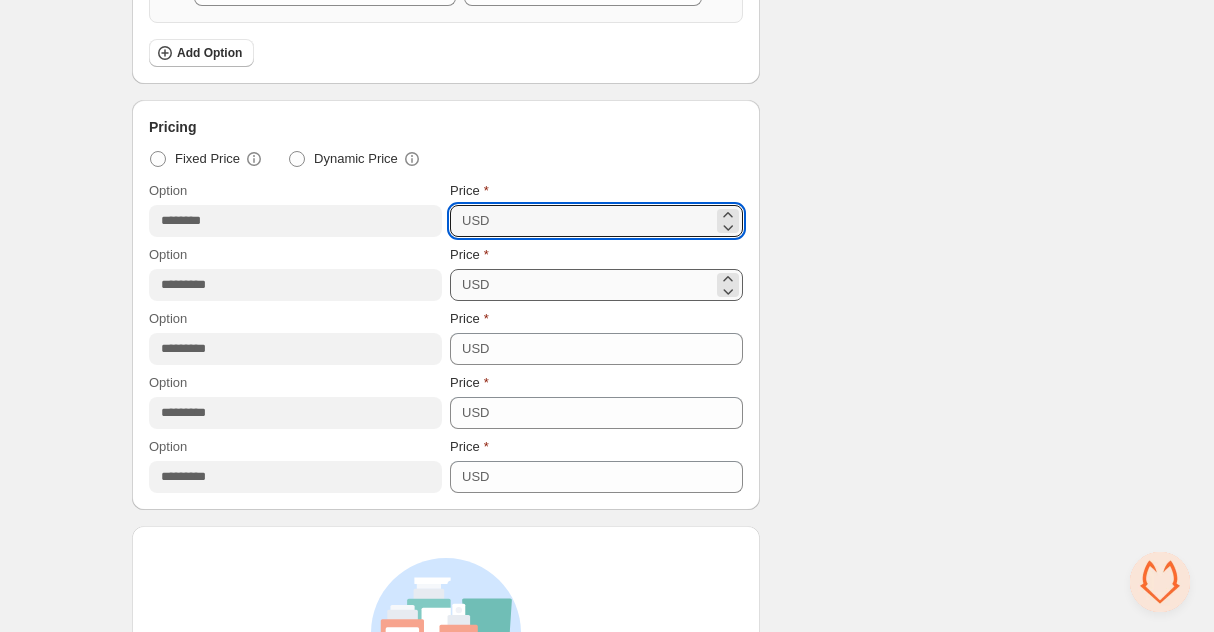 type on "**" 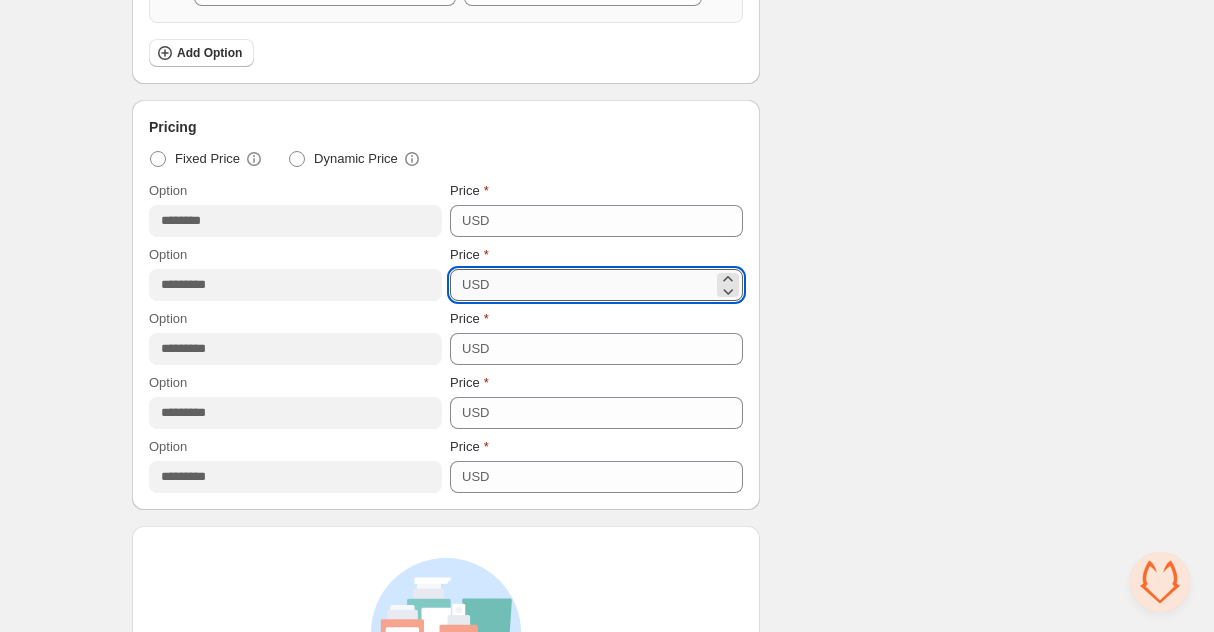 click on "***" at bounding box center (604, 285) 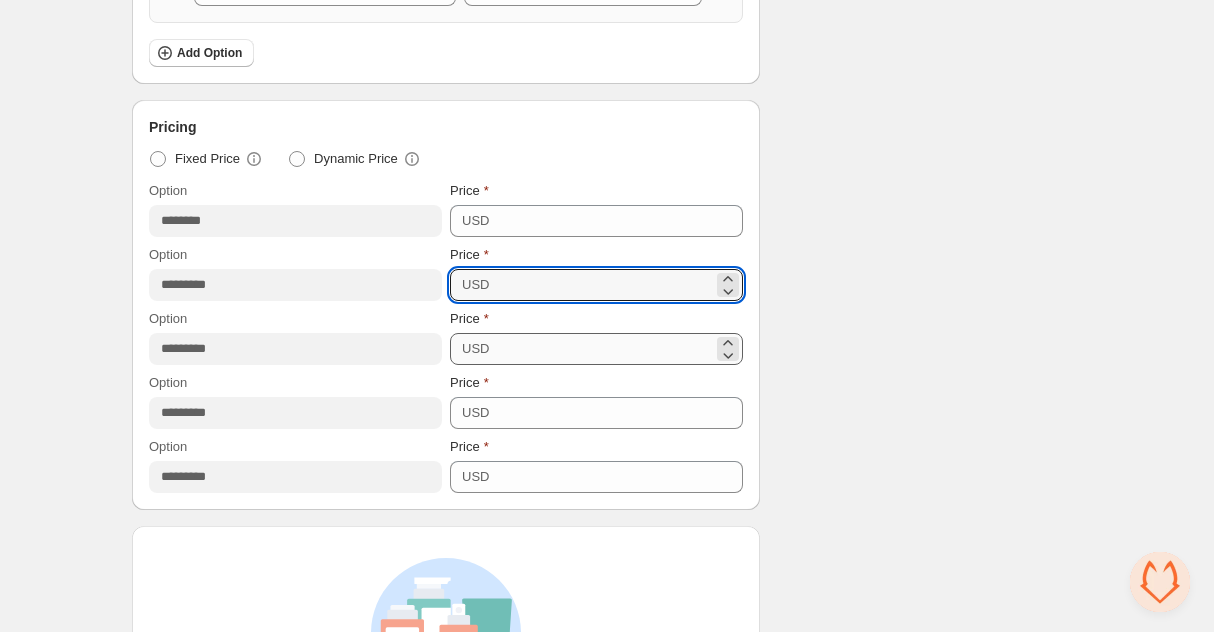type on "**" 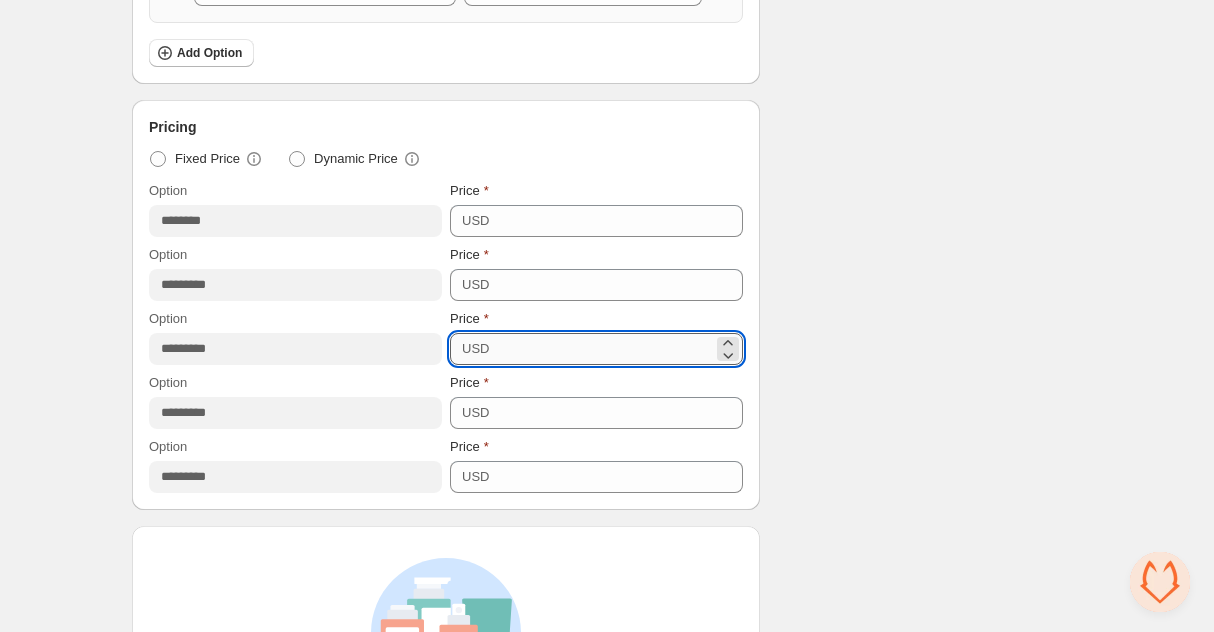 click on "***" at bounding box center [604, 349] 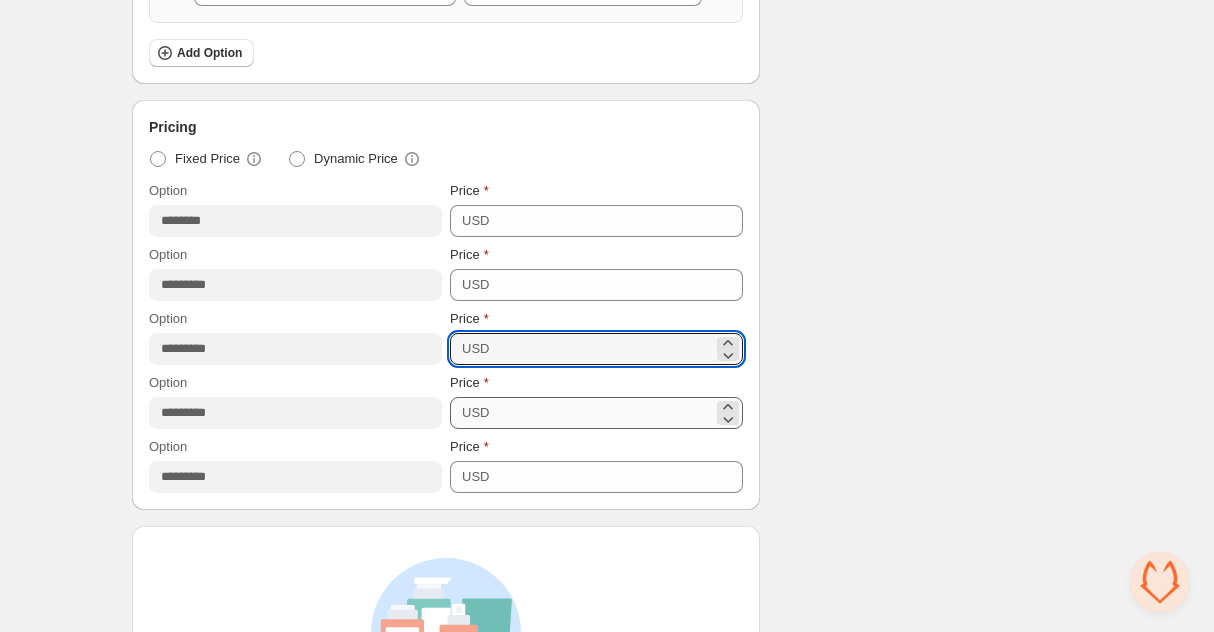 type on "**" 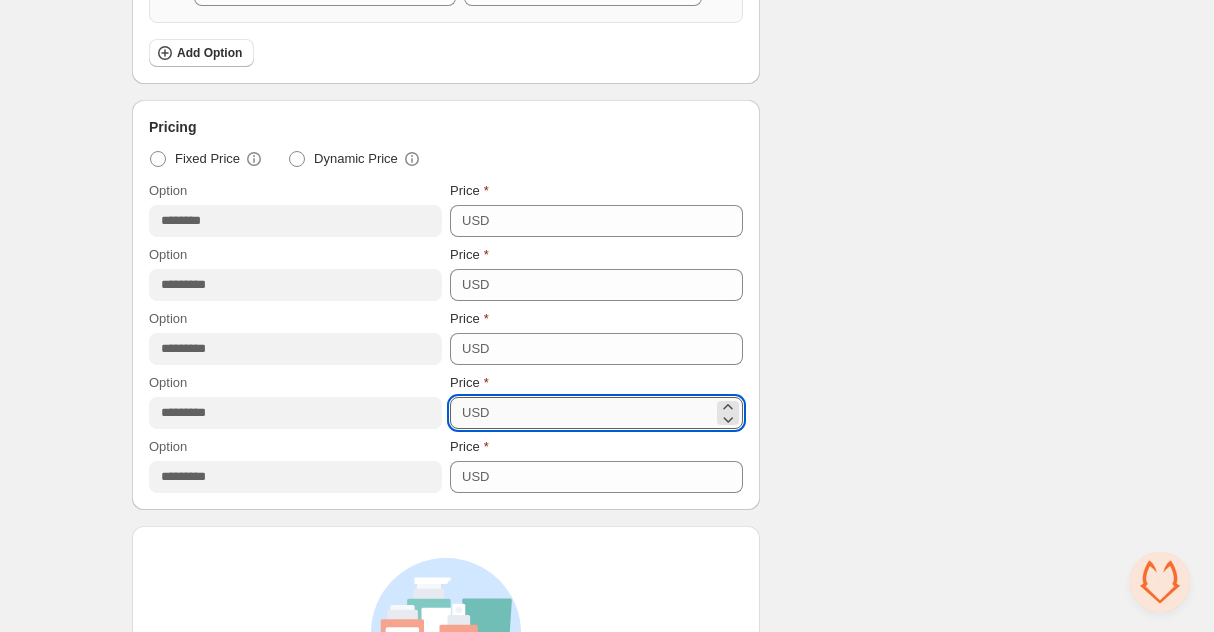 click on "***" at bounding box center (604, 413) 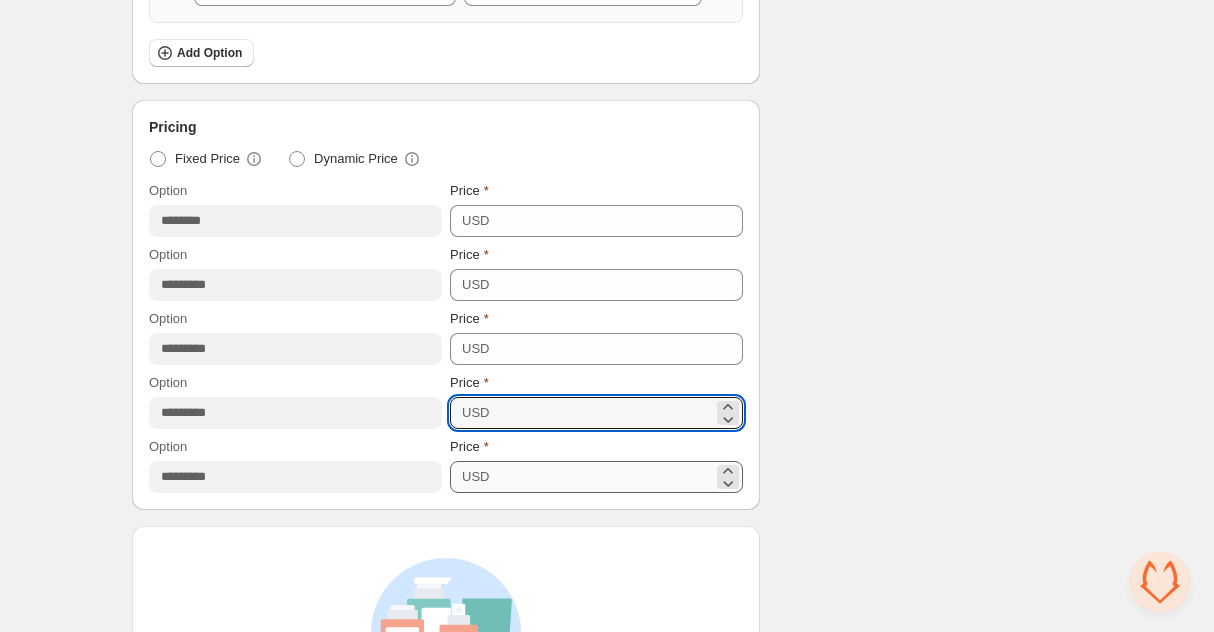 type on "**" 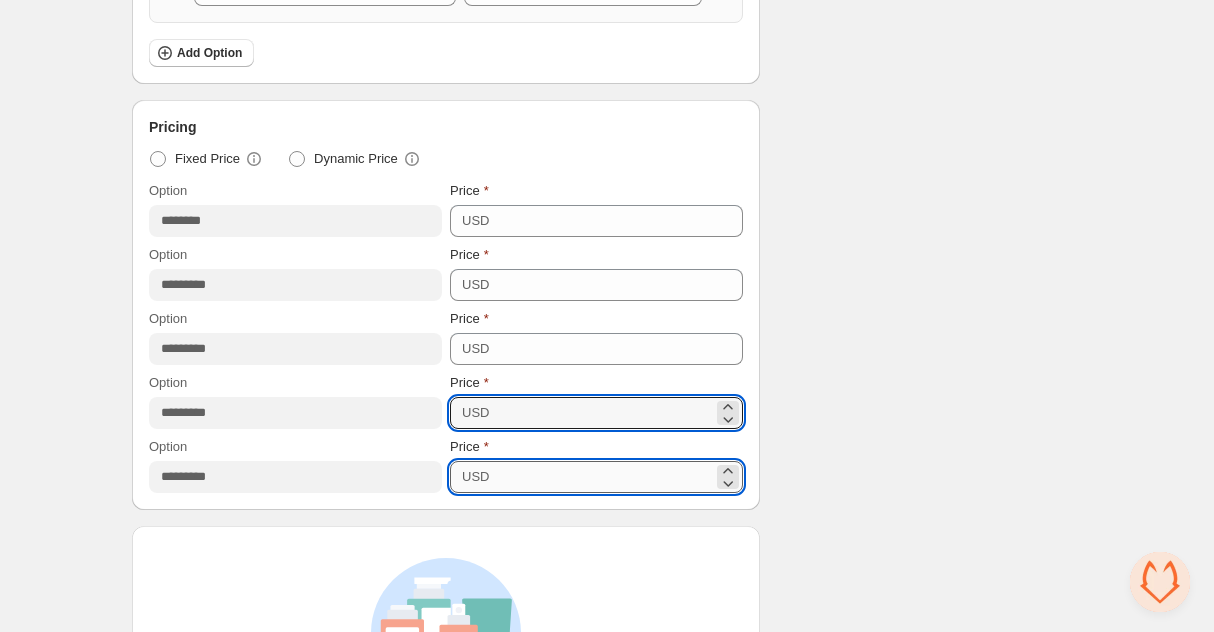 click on "***" at bounding box center [604, 477] 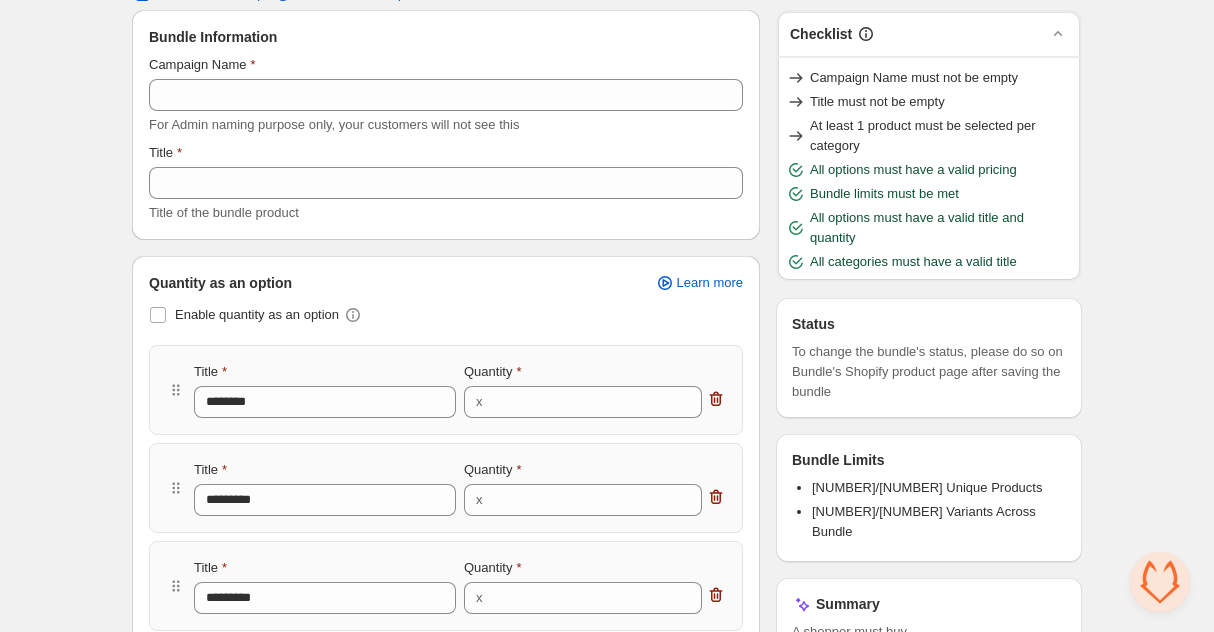 scroll, scrollTop: 0, scrollLeft: 0, axis: both 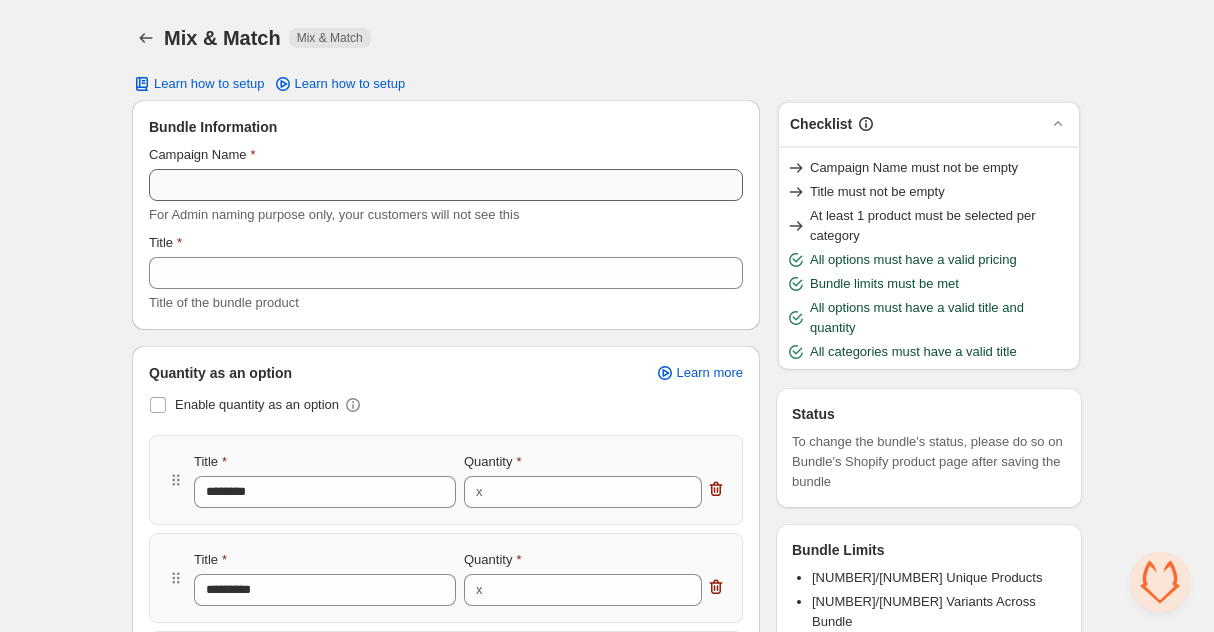 type on "***" 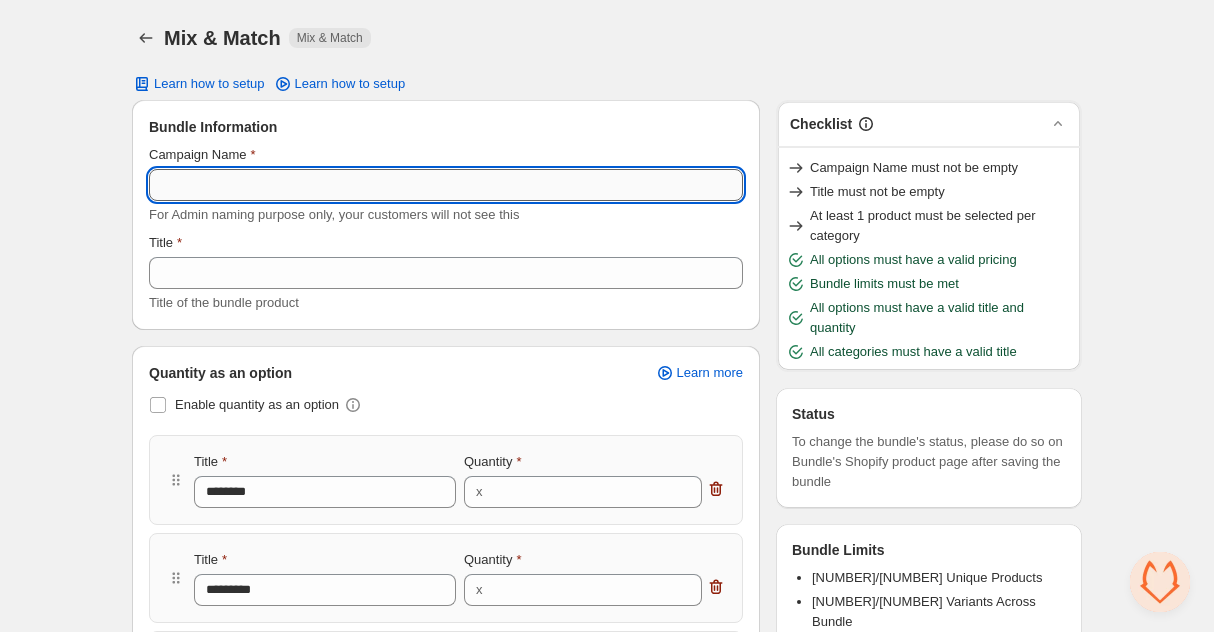 click on "Campaign Name" at bounding box center (446, 185) 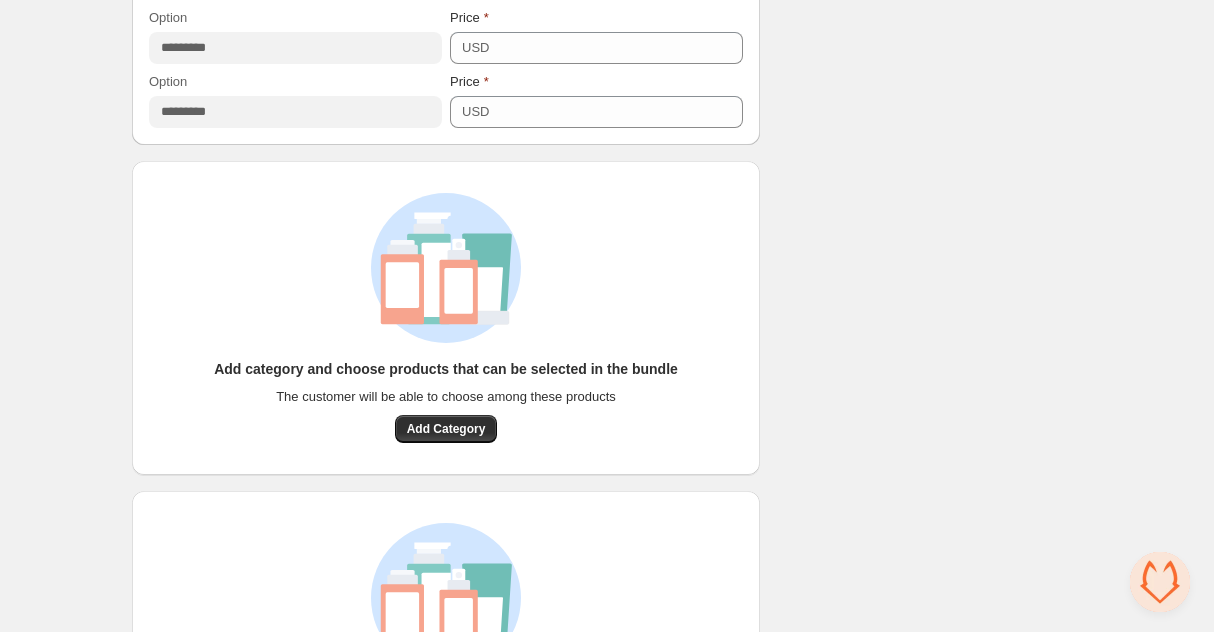 scroll, scrollTop: 1253, scrollLeft: 0, axis: vertical 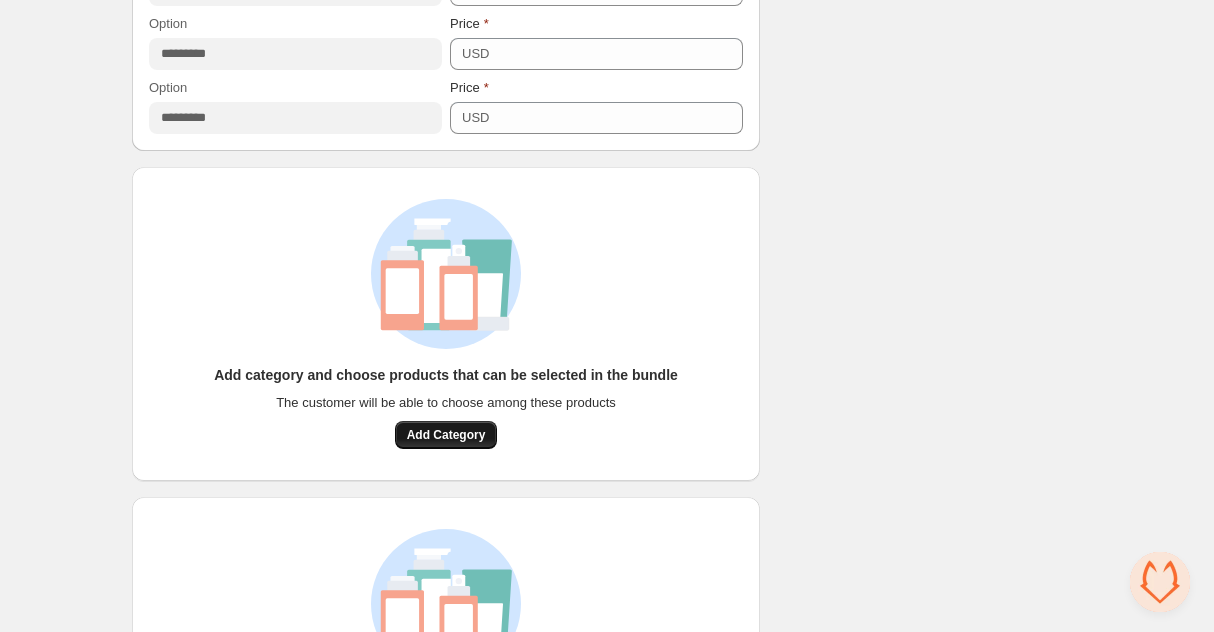 type on "**********" 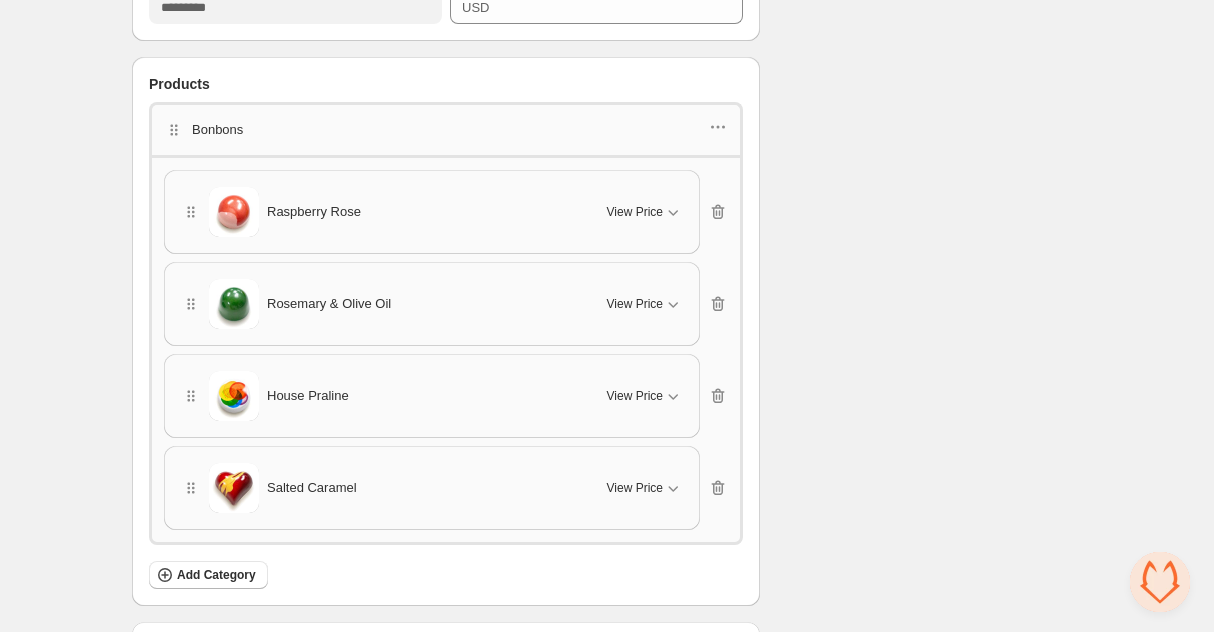 scroll, scrollTop: 1388, scrollLeft: 0, axis: vertical 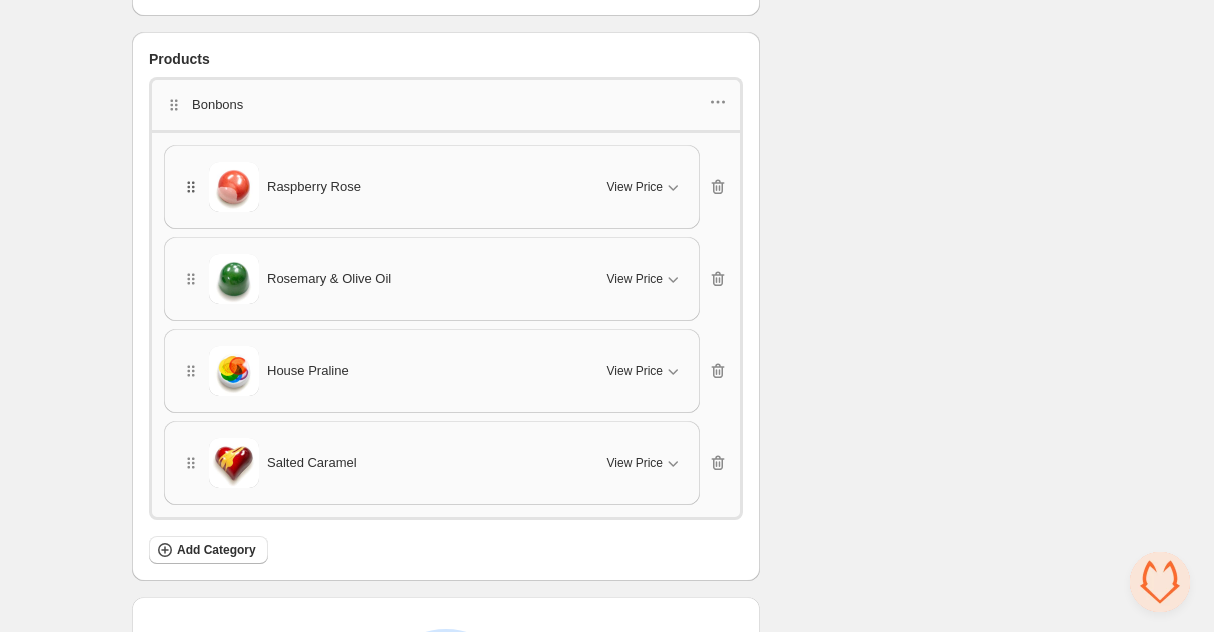 click at bounding box center [191, 187] 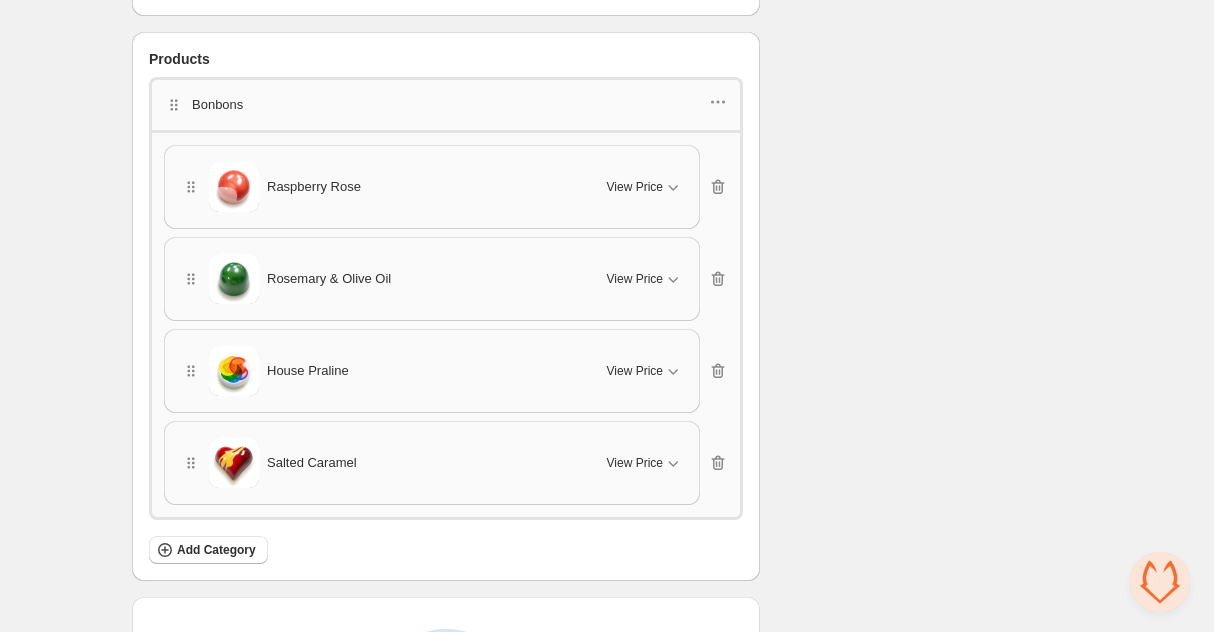 click at bounding box center (234, 187) 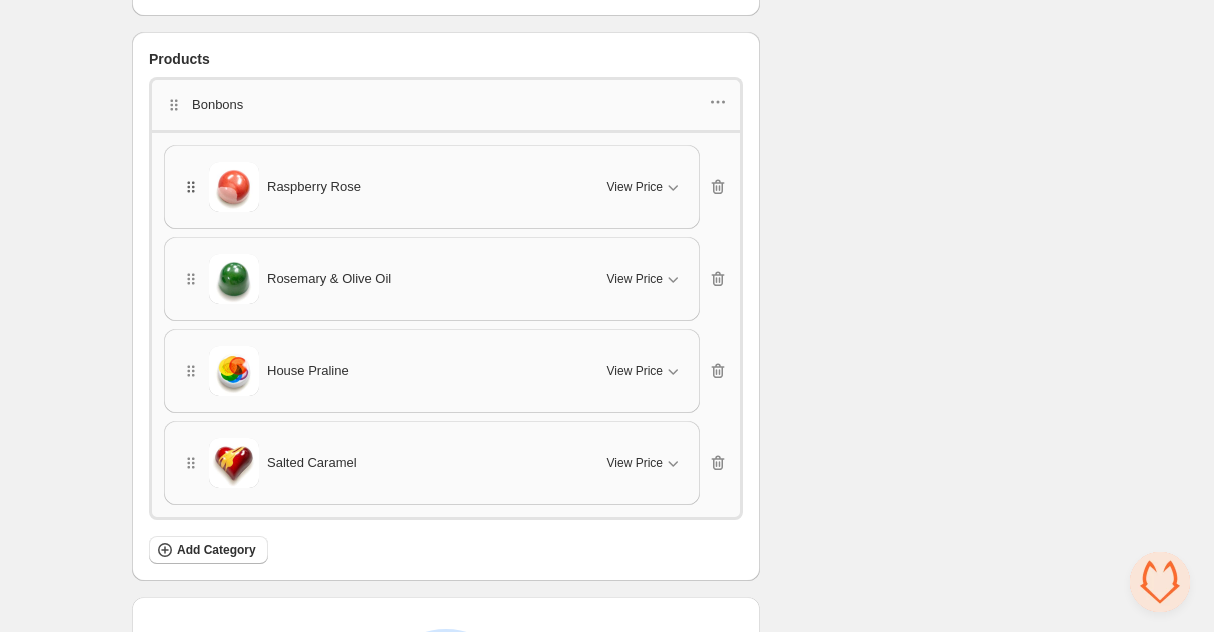 click at bounding box center [191, 187] 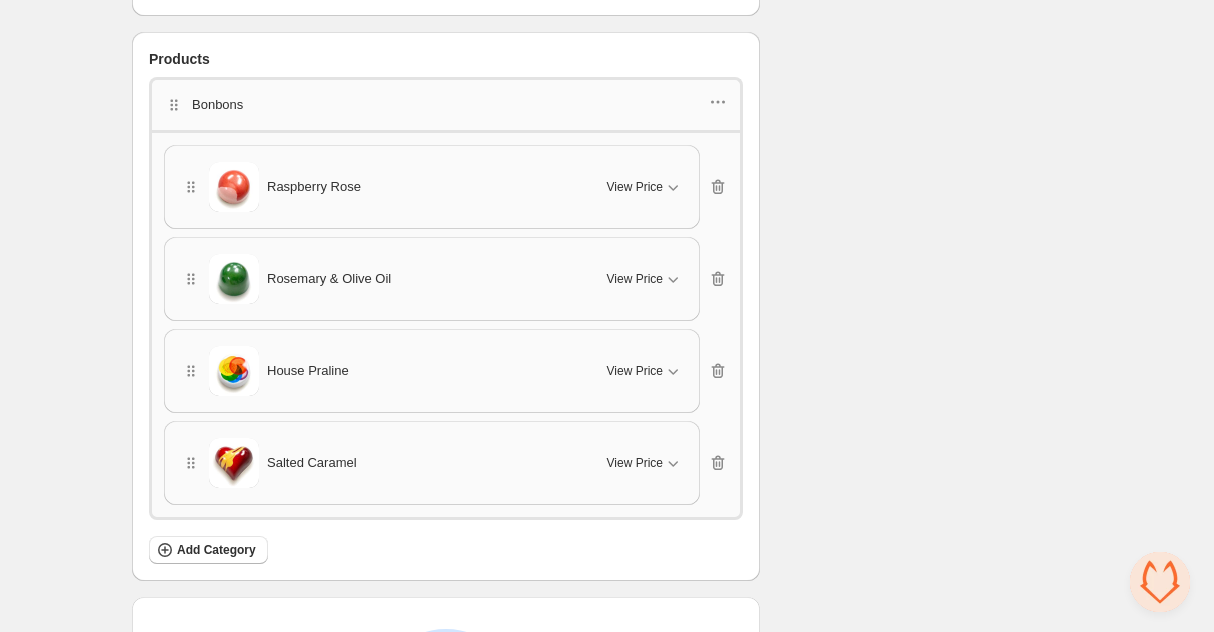 click on "Raspberry Rose" at bounding box center [314, 187] 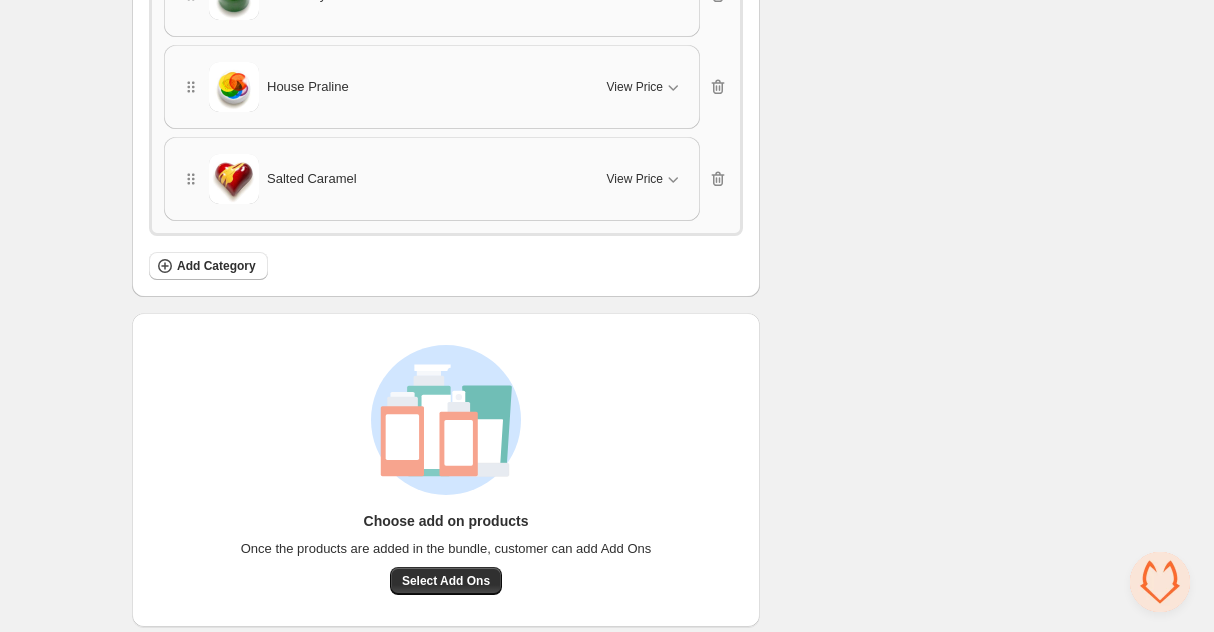 scroll, scrollTop: 1677, scrollLeft: 0, axis: vertical 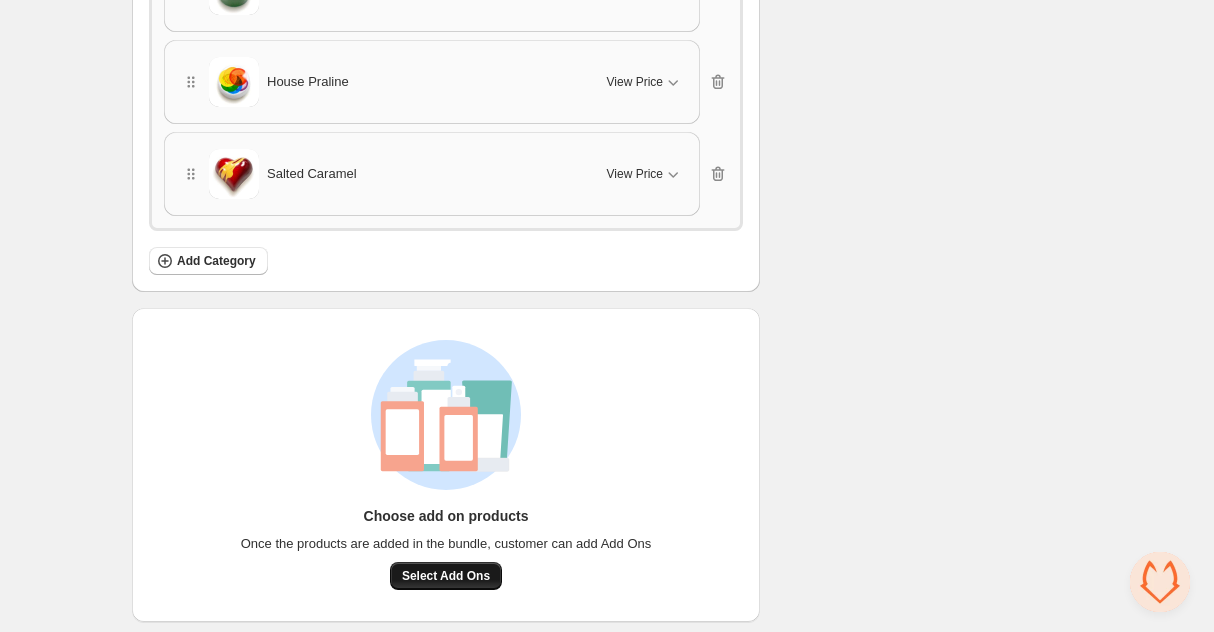 click on "Select Add Ons" at bounding box center [446, 576] 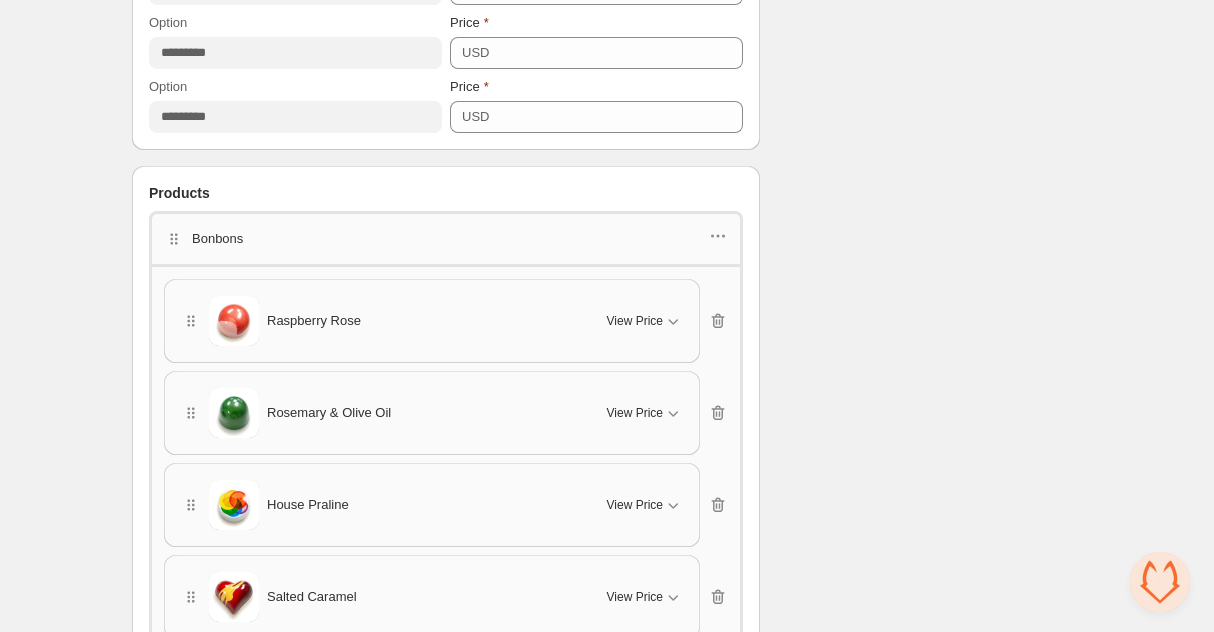 scroll, scrollTop: 1362, scrollLeft: 0, axis: vertical 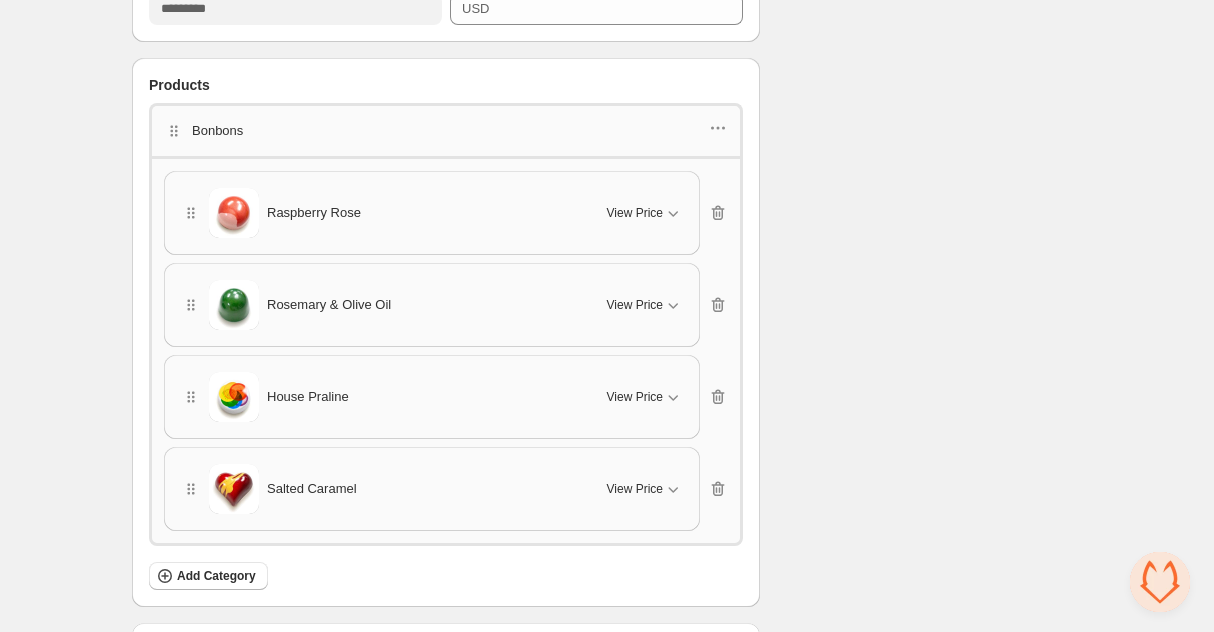 click on "Bonbons" at bounding box center (217, 131) 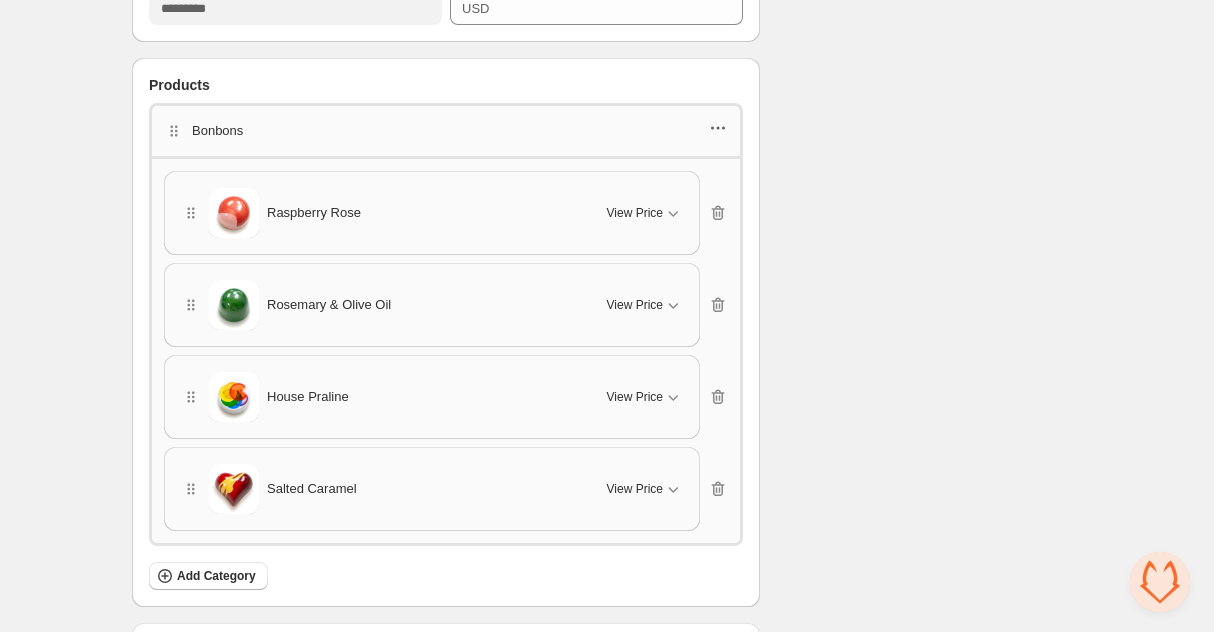 click at bounding box center (718, 128) 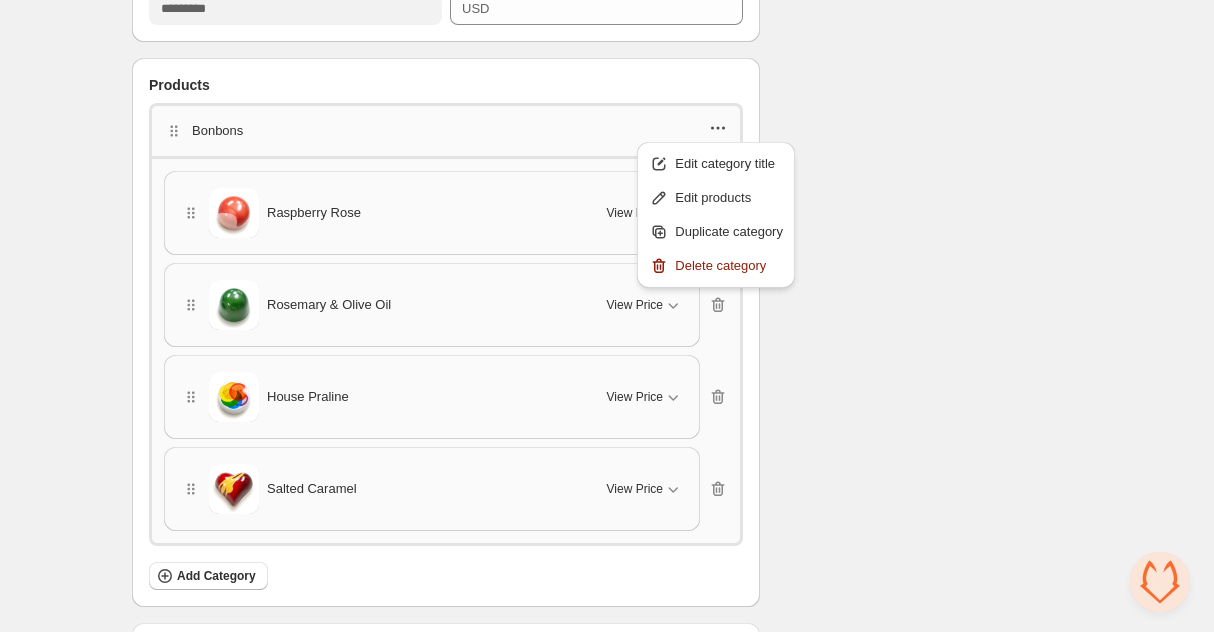 click at bounding box center (718, 128) 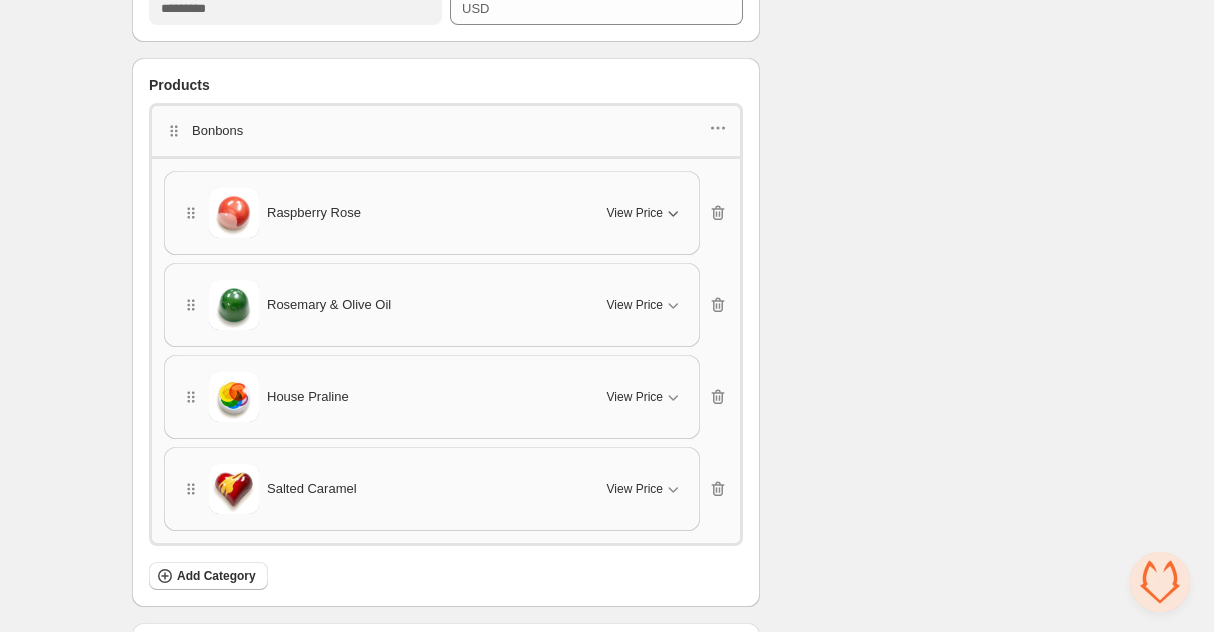 click at bounding box center (673, 213) 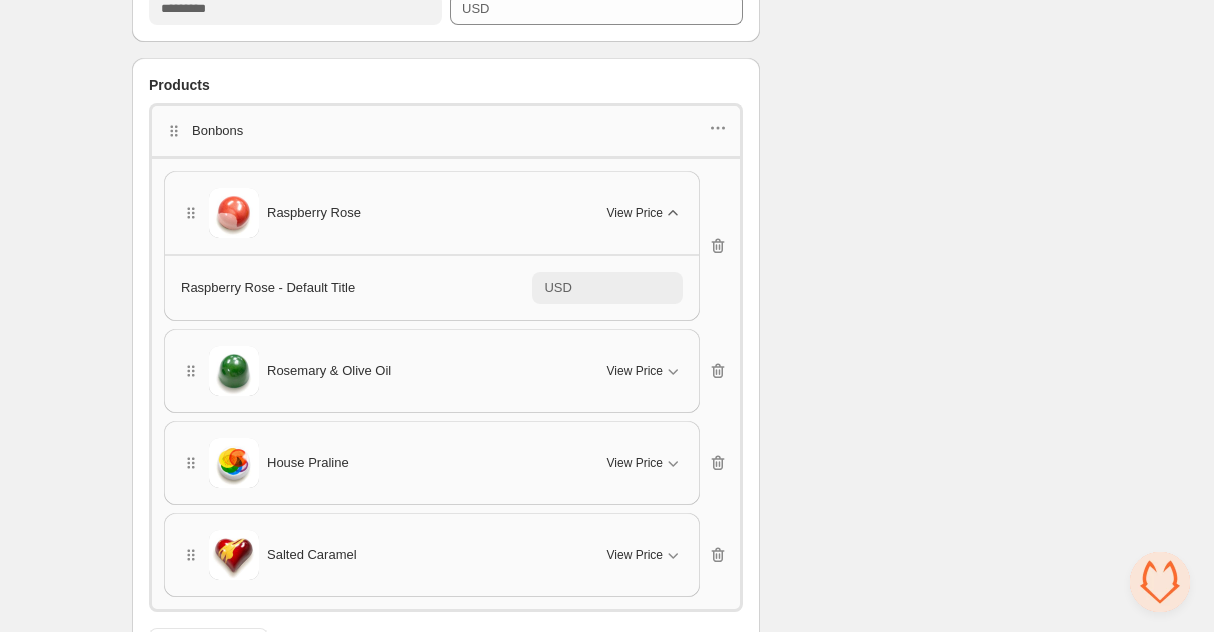 click at bounding box center [673, 213] 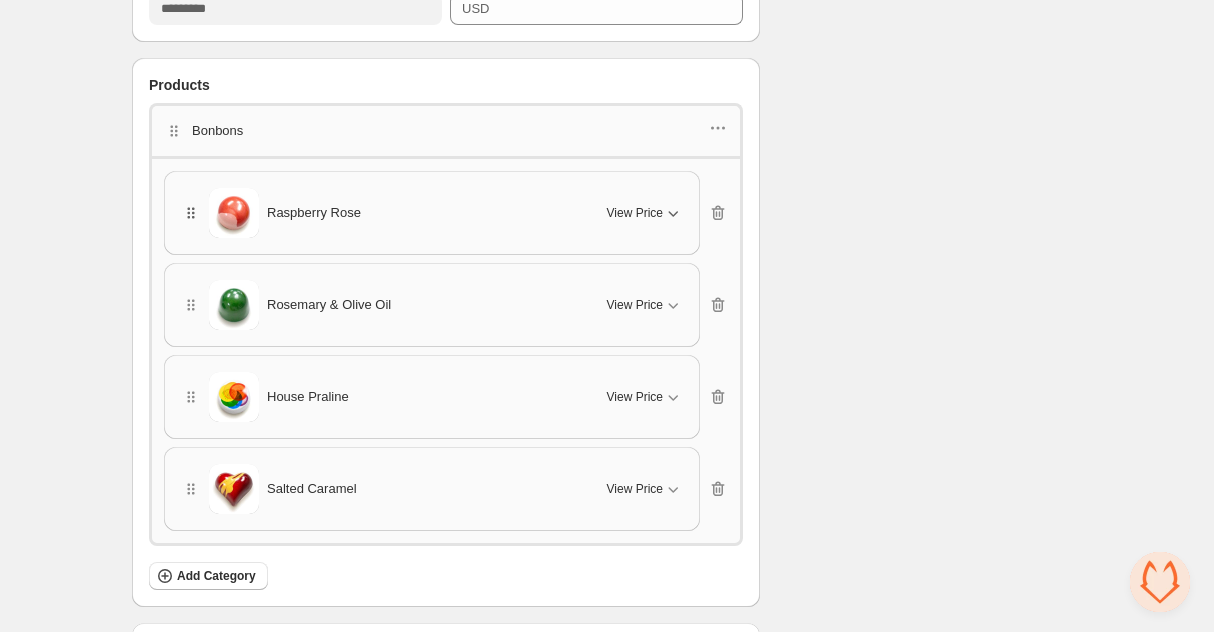 click at bounding box center (191, 213) 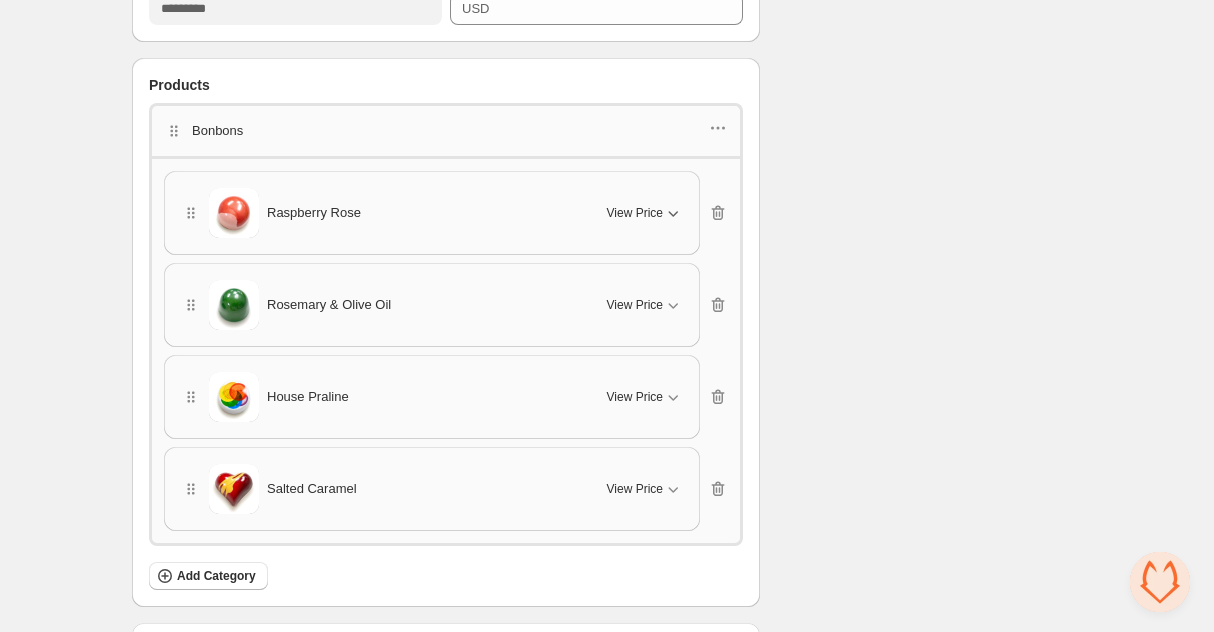 click at bounding box center [234, 213] 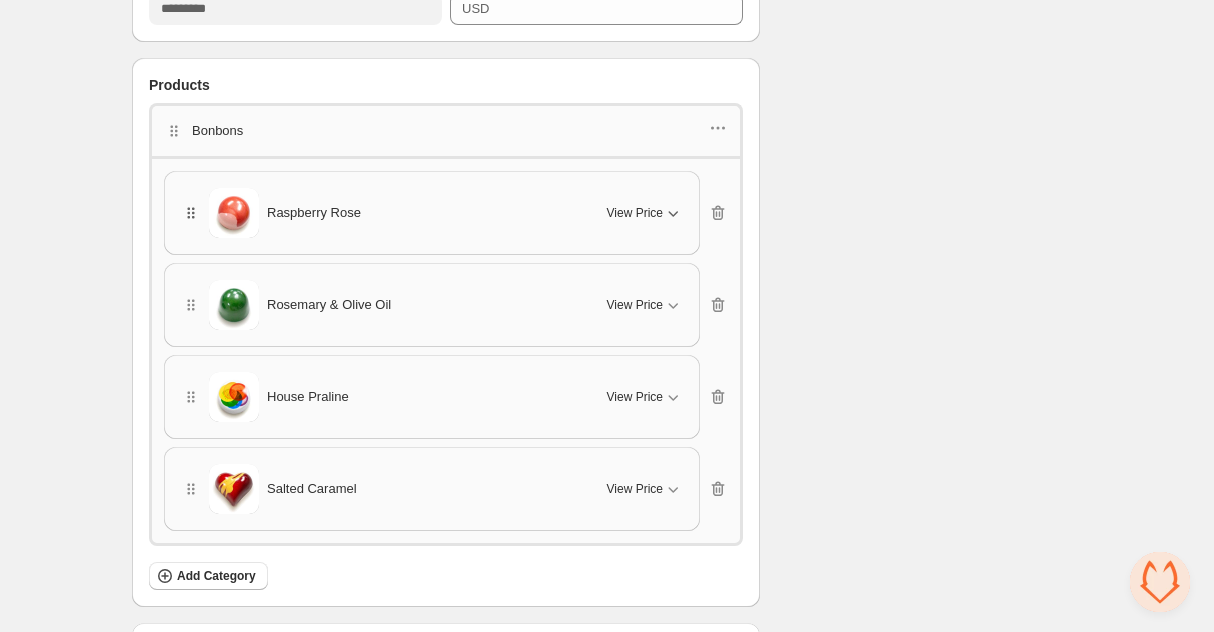 click at bounding box center (191, 213) 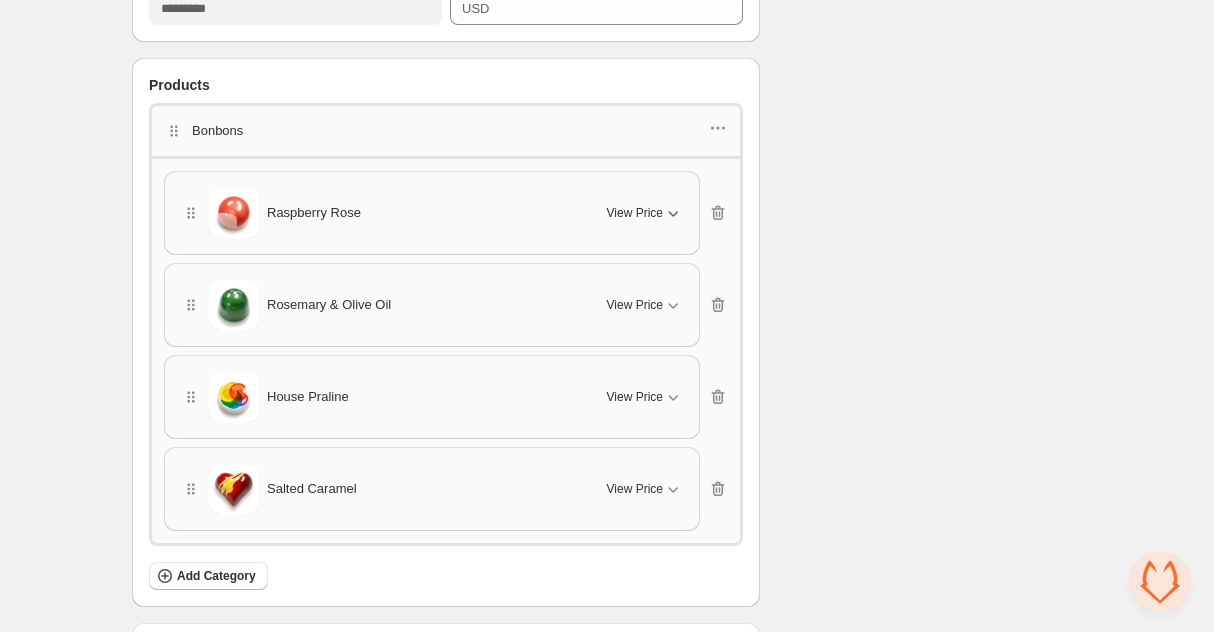 click on "Rosemary & Olive Oil View Price" at bounding box center (432, 305) 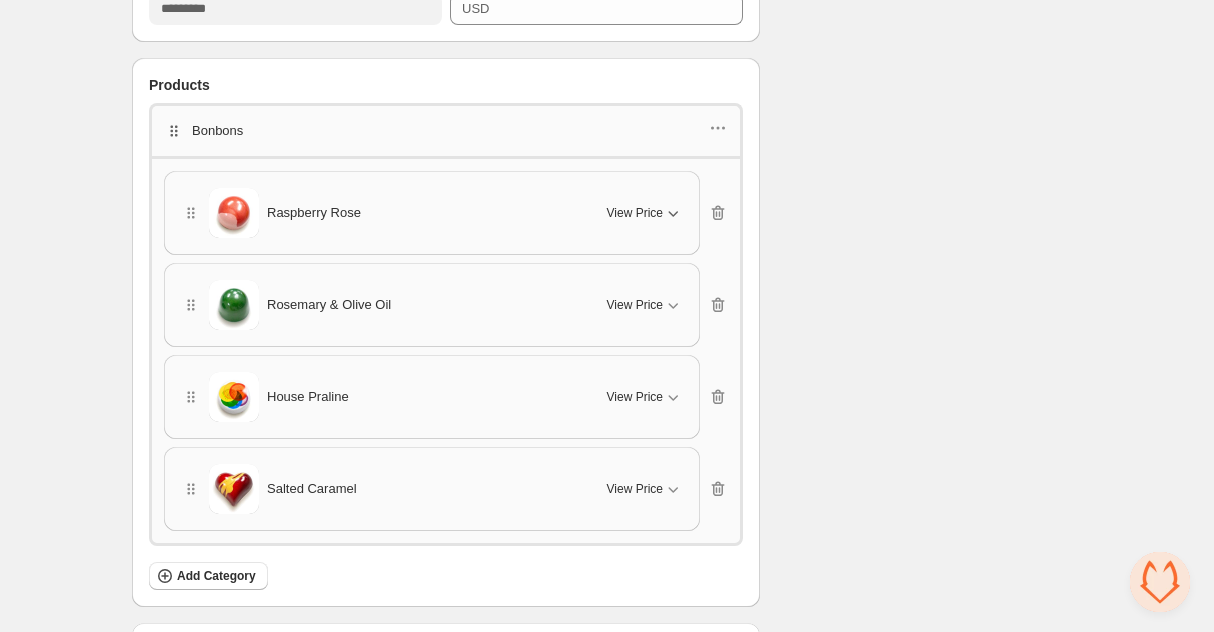 click at bounding box center [174, 131] 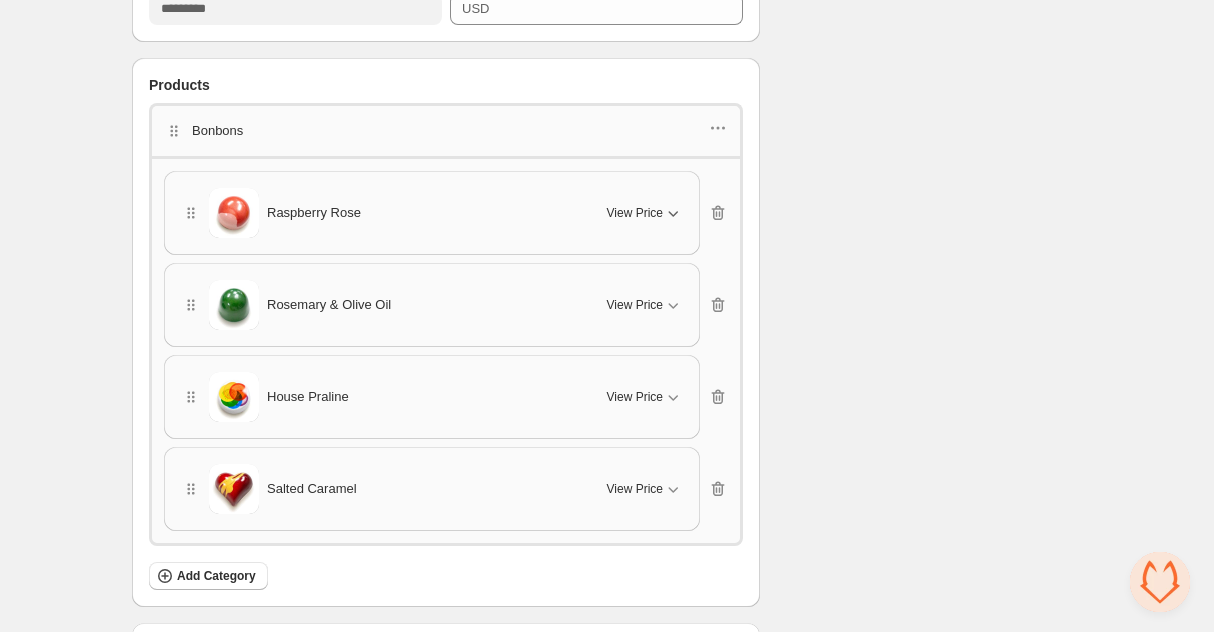 click on "Raspberry Rose" at bounding box center (382, 213) 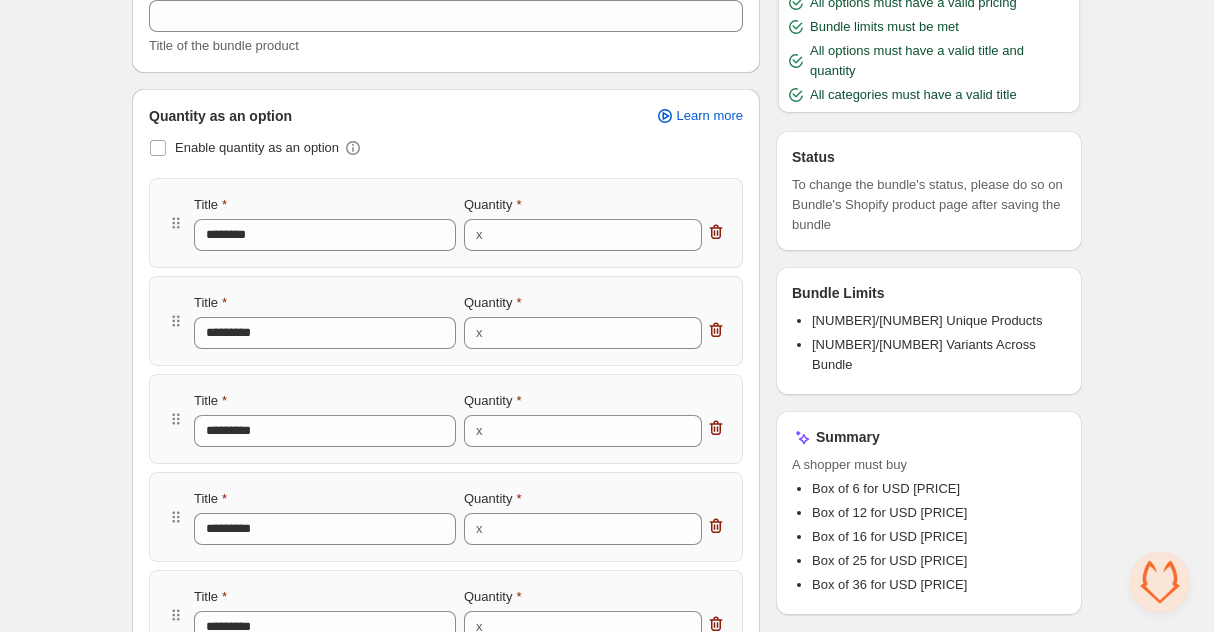 scroll, scrollTop: 0, scrollLeft: 0, axis: both 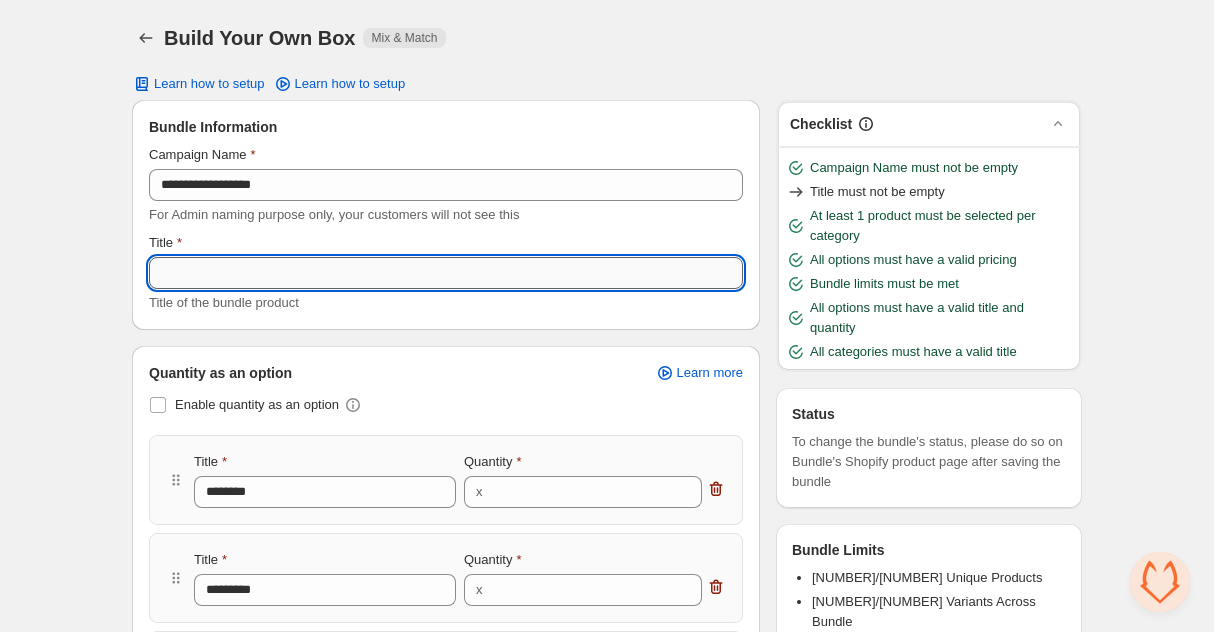 click on "Title" at bounding box center [446, 273] 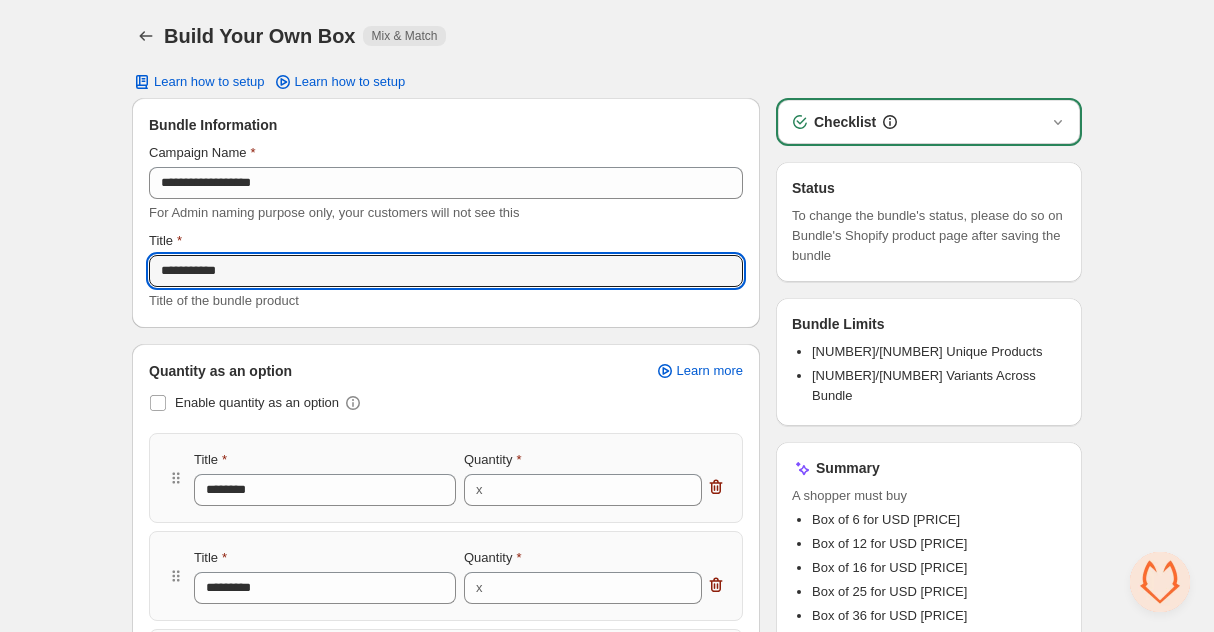 scroll, scrollTop: 0, scrollLeft: 0, axis: both 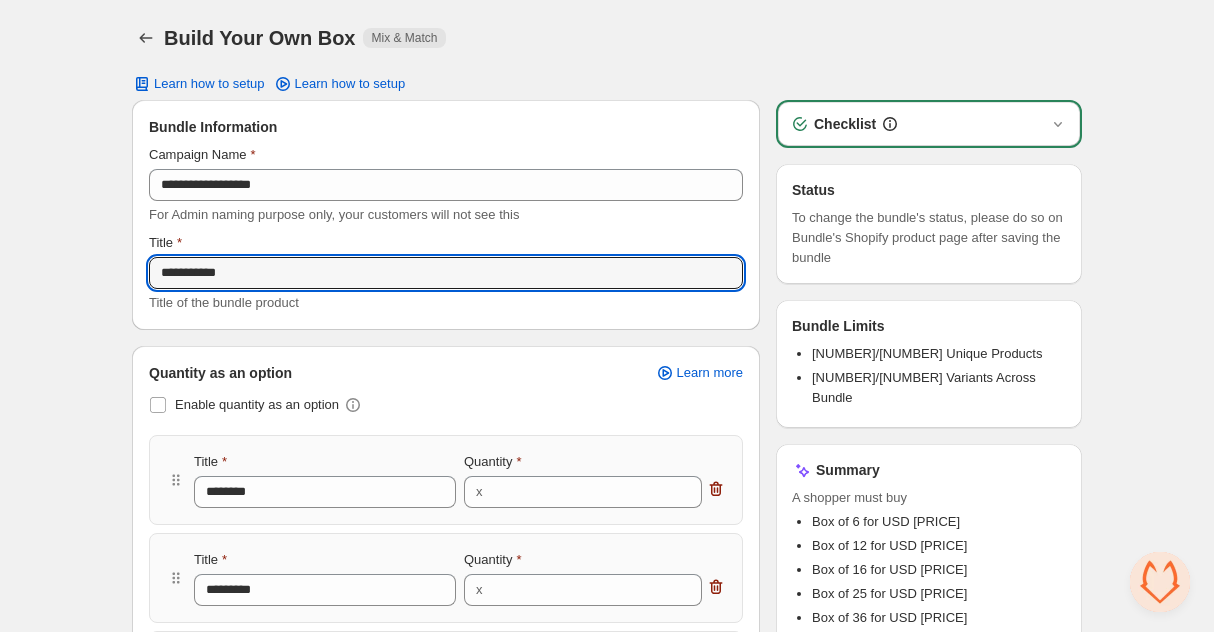 type on "**********" 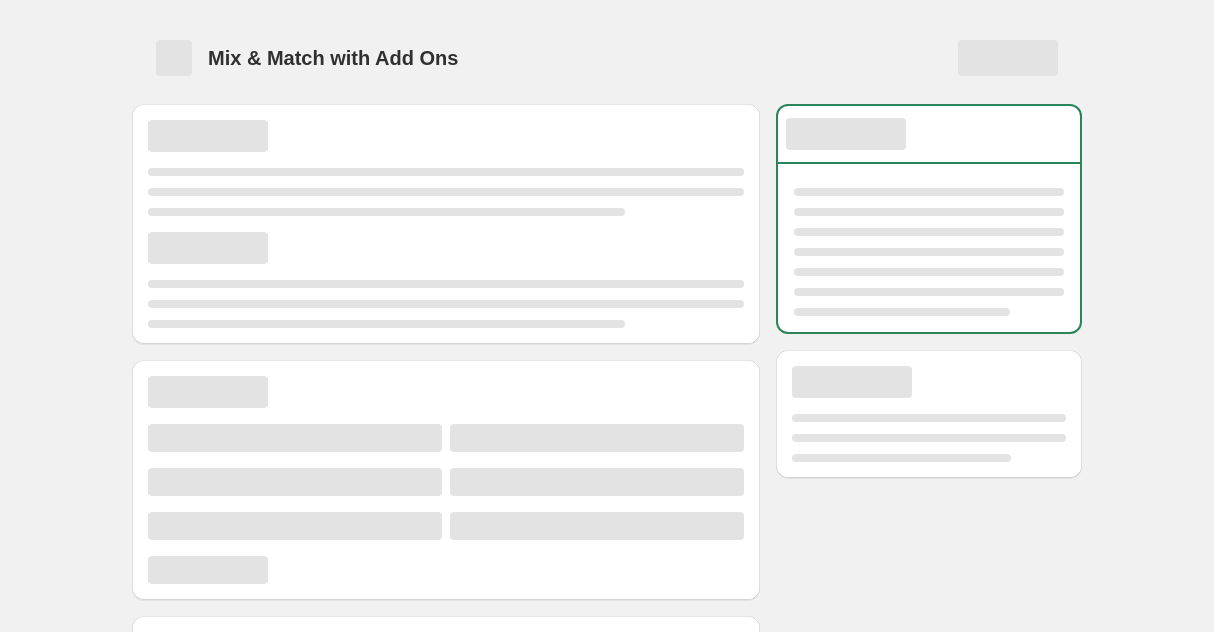 scroll, scrollTop: 0, scrollLeft: 0, axis: both 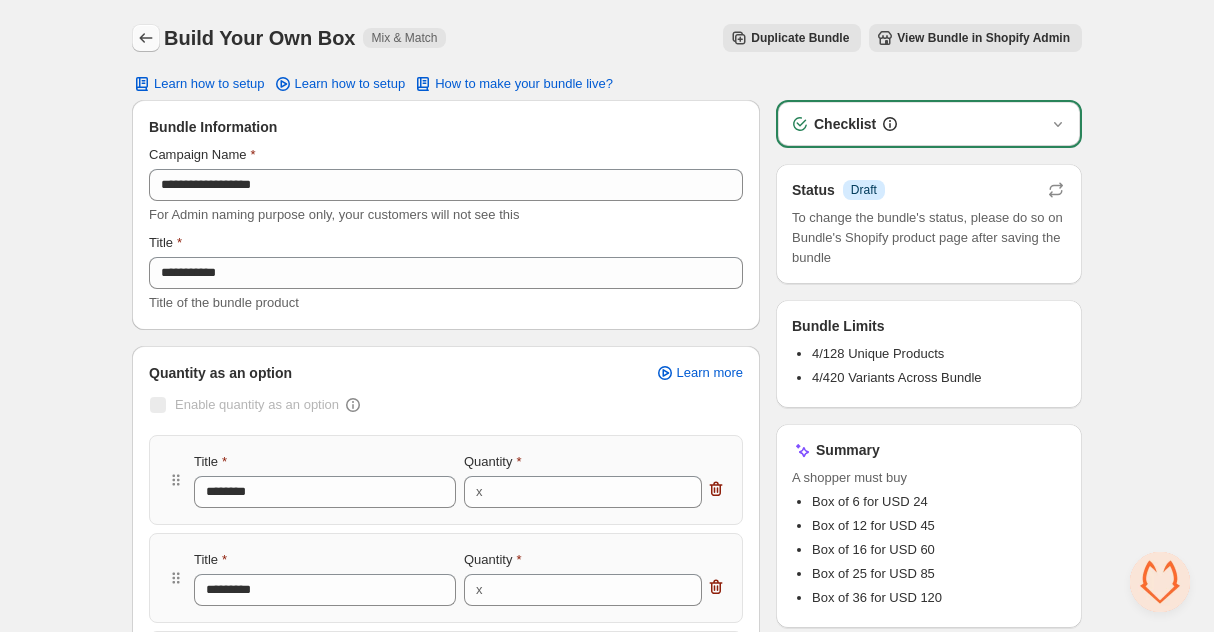 click at bounding box center (146, 38) 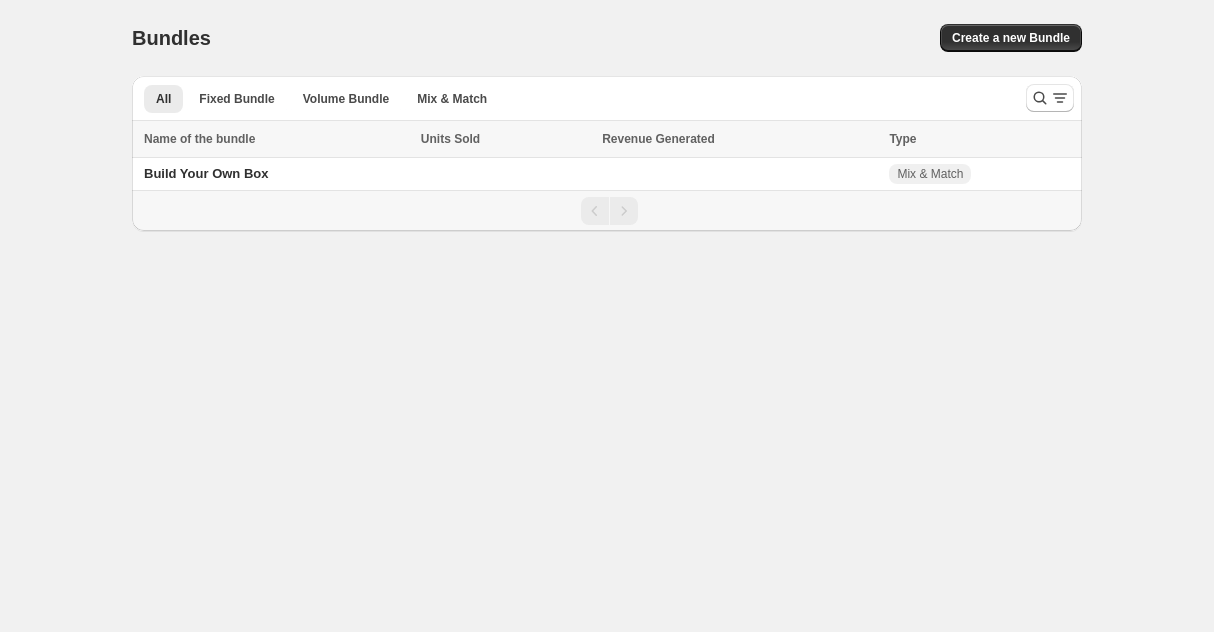 scroll, scrollTop: 0, scrollLeft: 0, axis: both 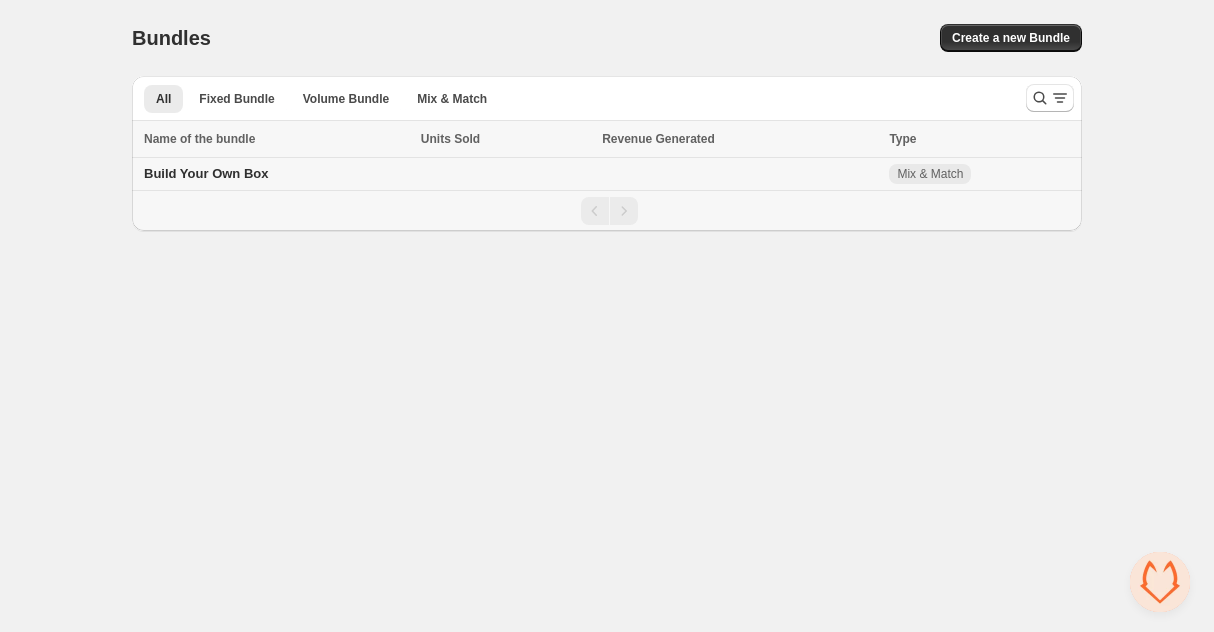 click on "Build Your Own Box" at bounding box center (206, 173) 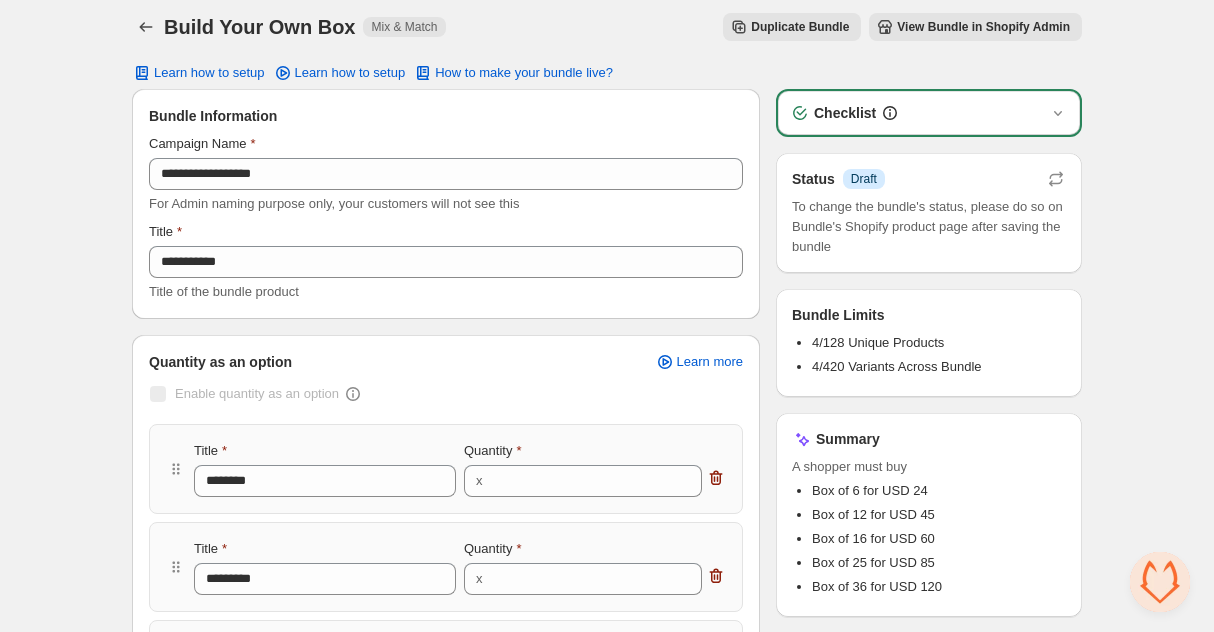 scroll, scrollTop: 0, scrollLeft: 0, axis: both 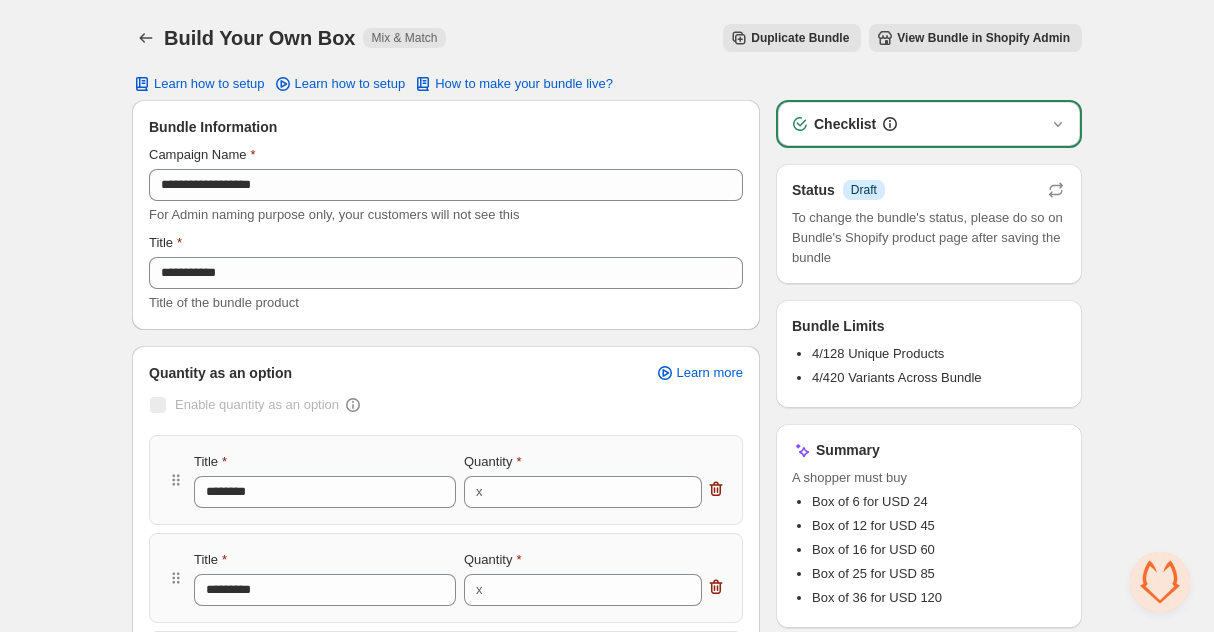 click on "View Bundle in Shopify Admin" at bounding box center (792, 38) 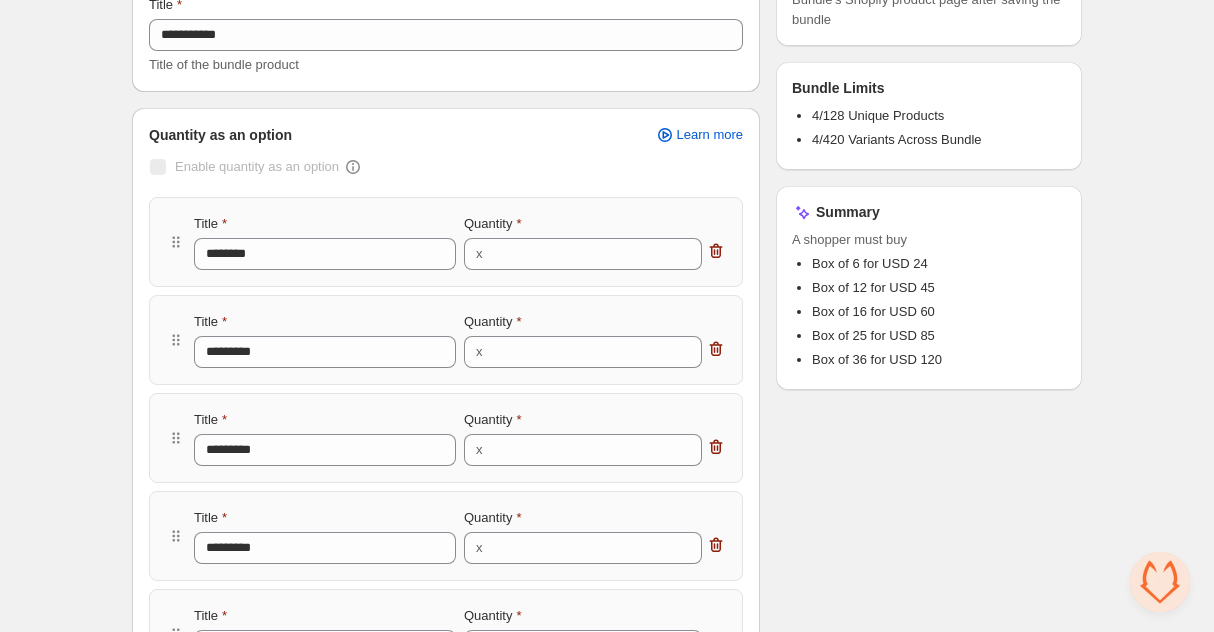 scroll, scrollTop: 0, scrollLeft: 0, axis: both 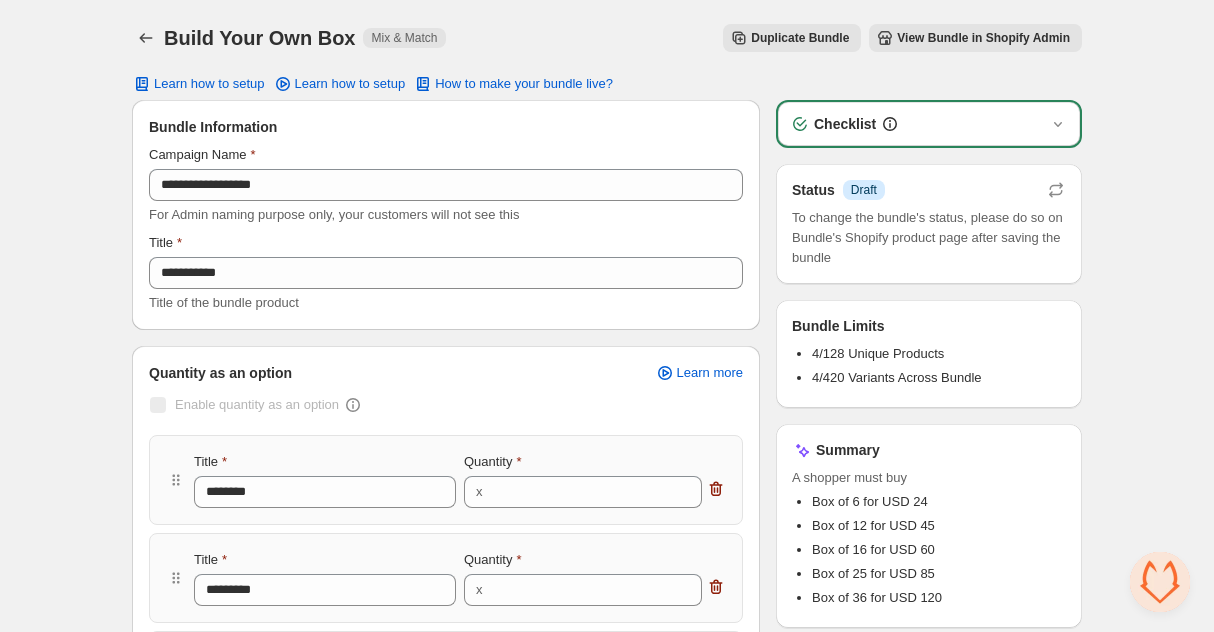 click on "View Bundle in Shopify Admin" at bounding box center [800, 38] 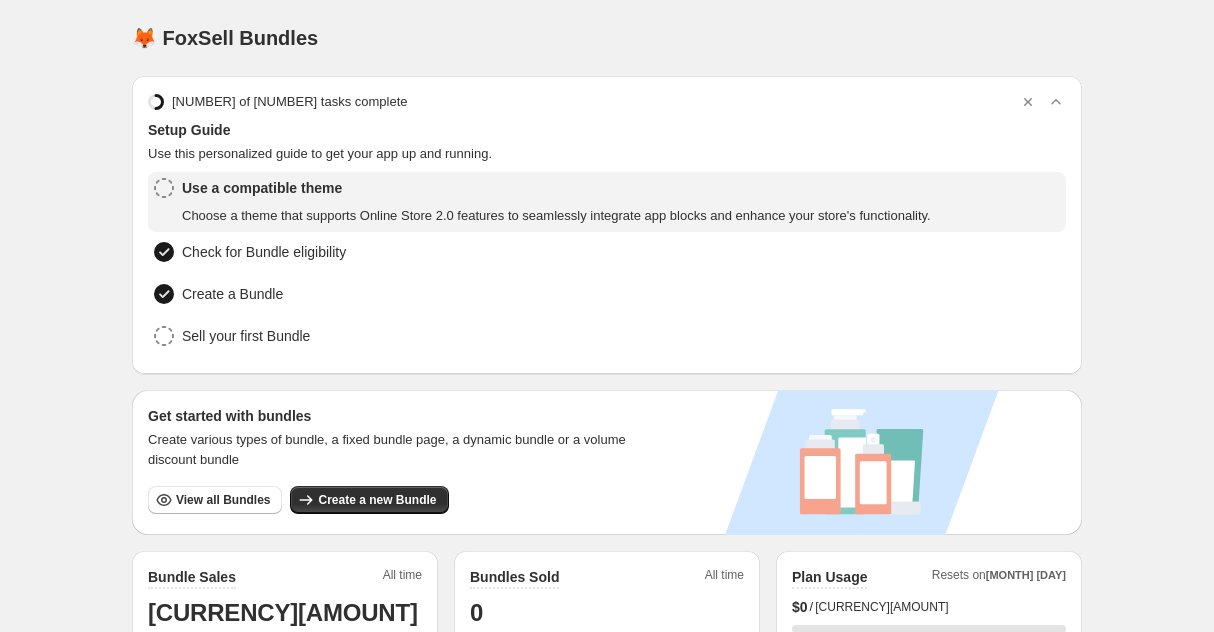 scroll, scrollTop: 0, scrollLeft: 0, axis: both 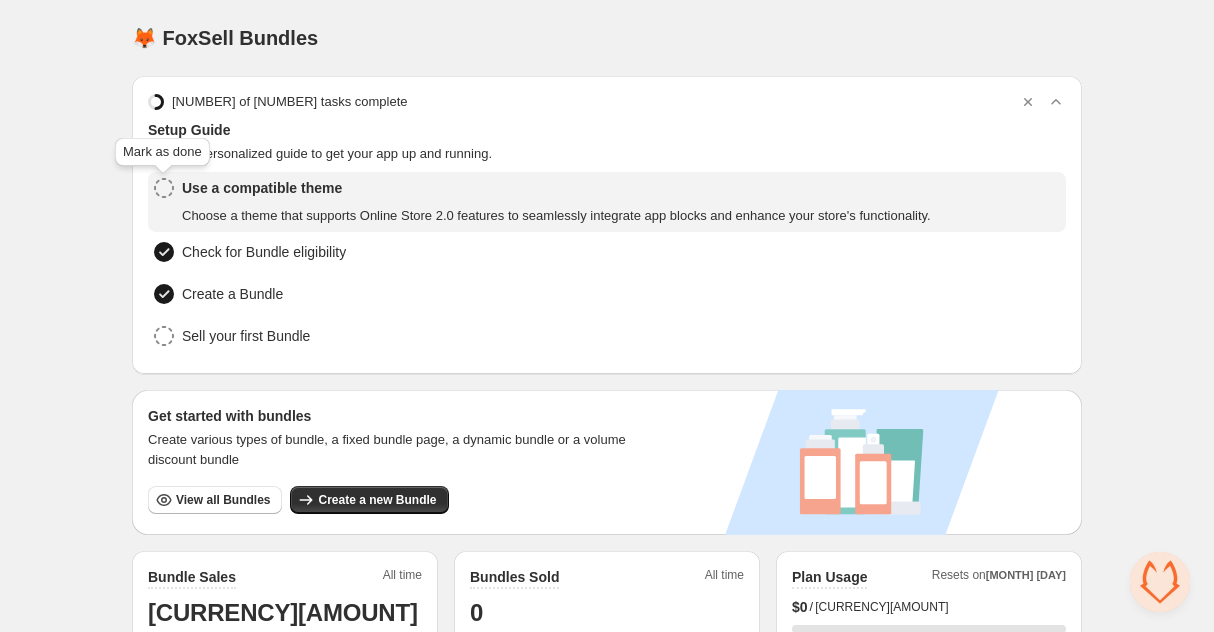 click at bounding box center (164, 191) 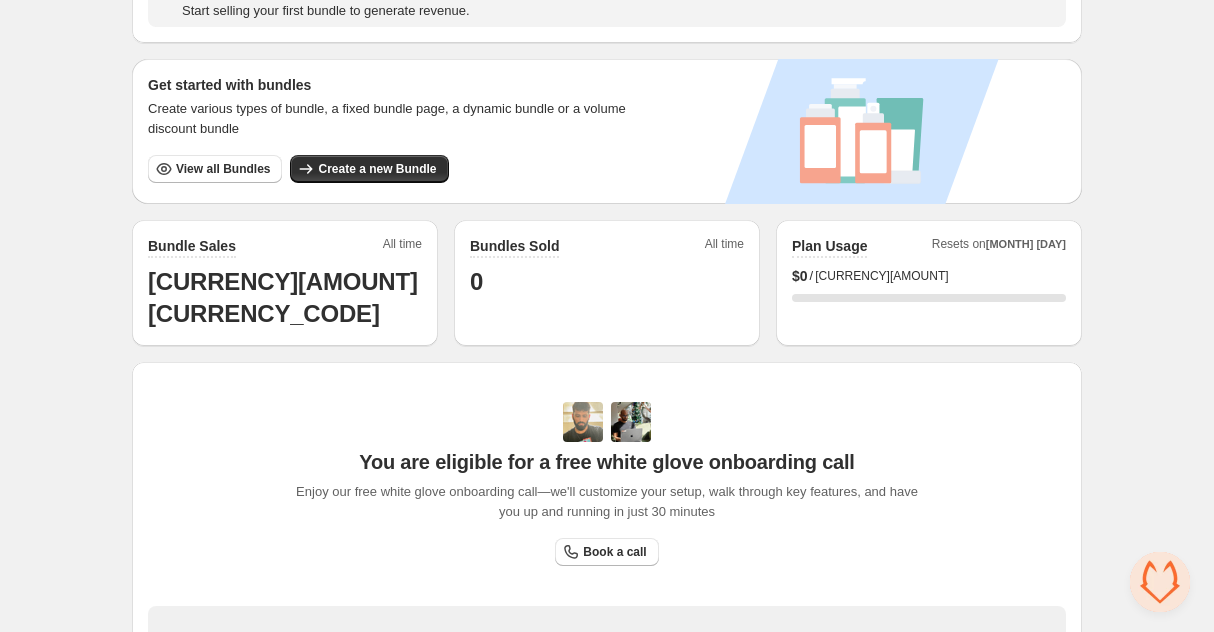scroll, scrollTop: 339, scrollLeft: 0, axis: vertical 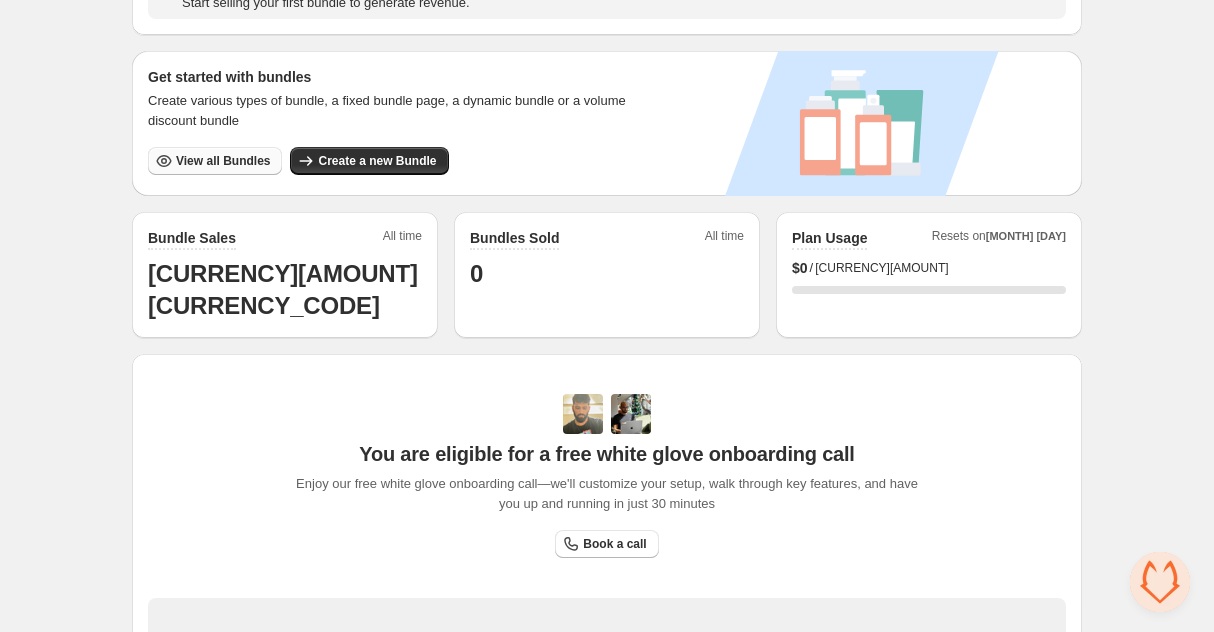 click on "View all Bundles" at bounding box center (215, 161) 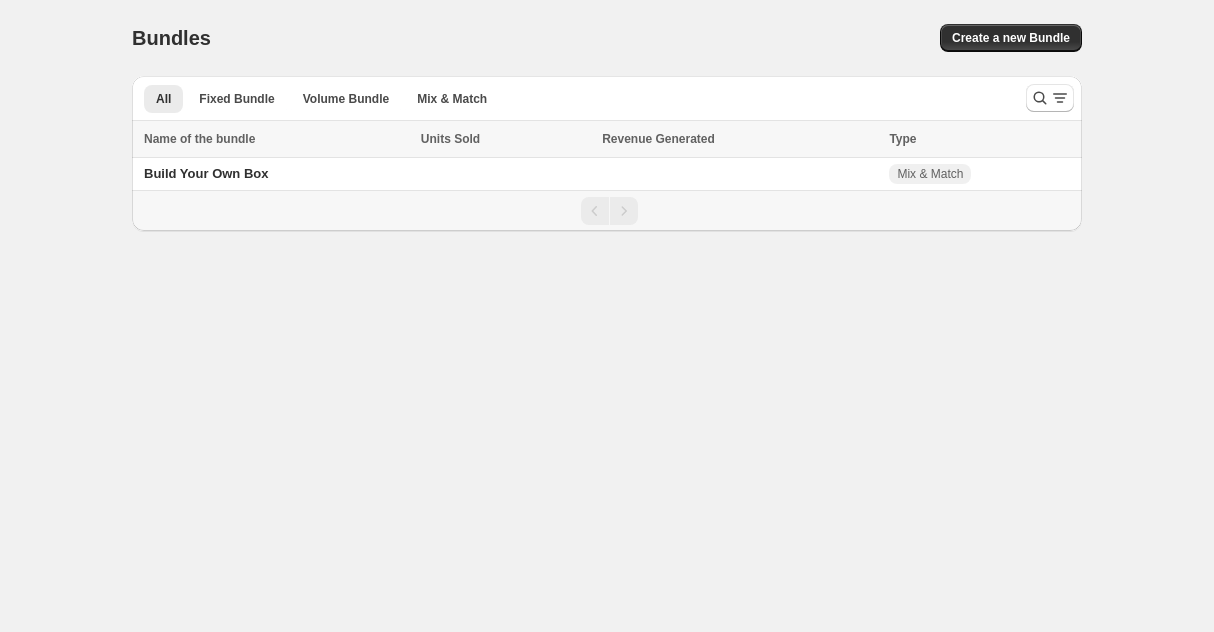 scroll, scrollTop: 0, scrollLeft: 0, axis: both 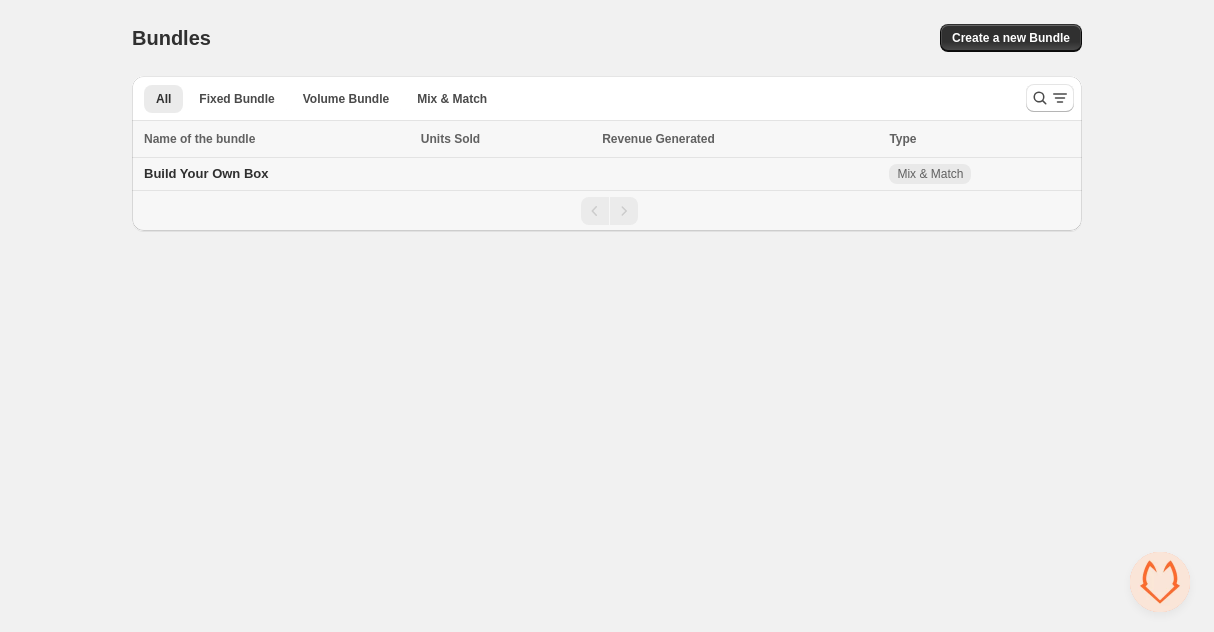 click on "Build Your Own Box" at bounding box center [206, 173] 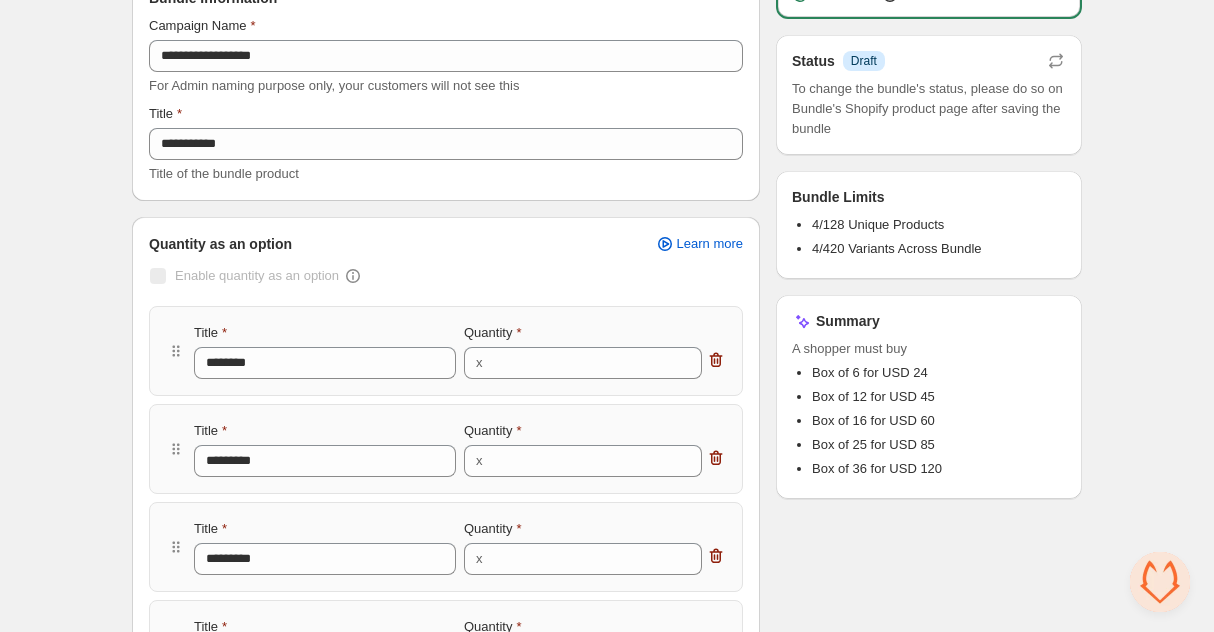 scroll, scrollTop: 0, scrollLeft: 0, axis: both 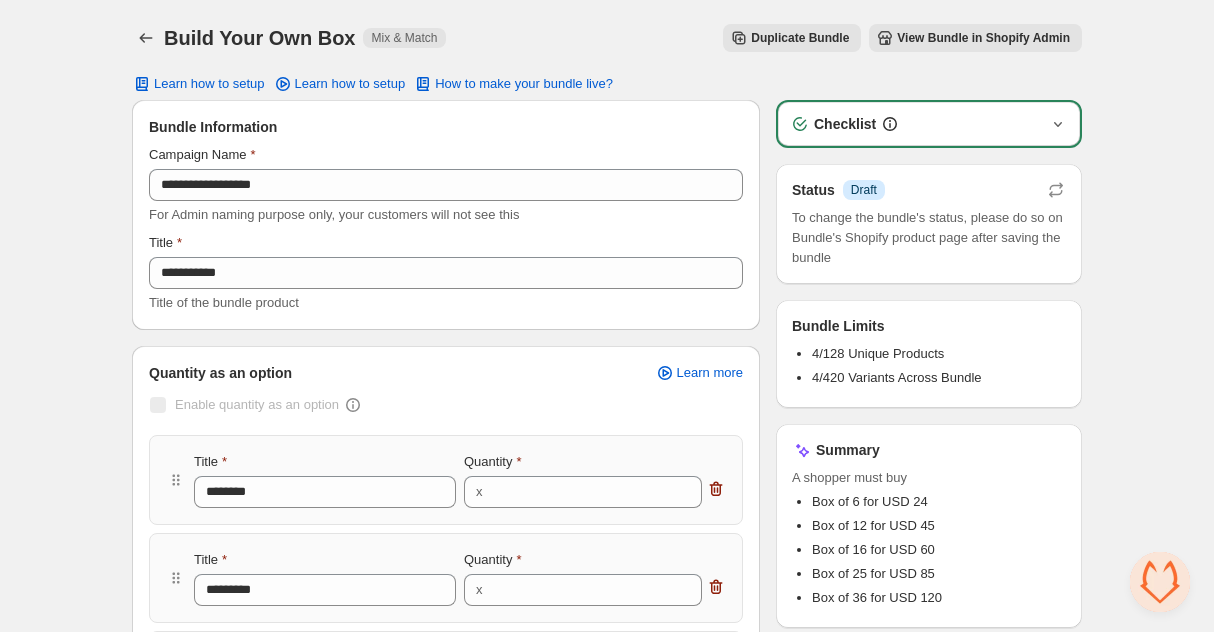 click at bounding box center (1058, 124) 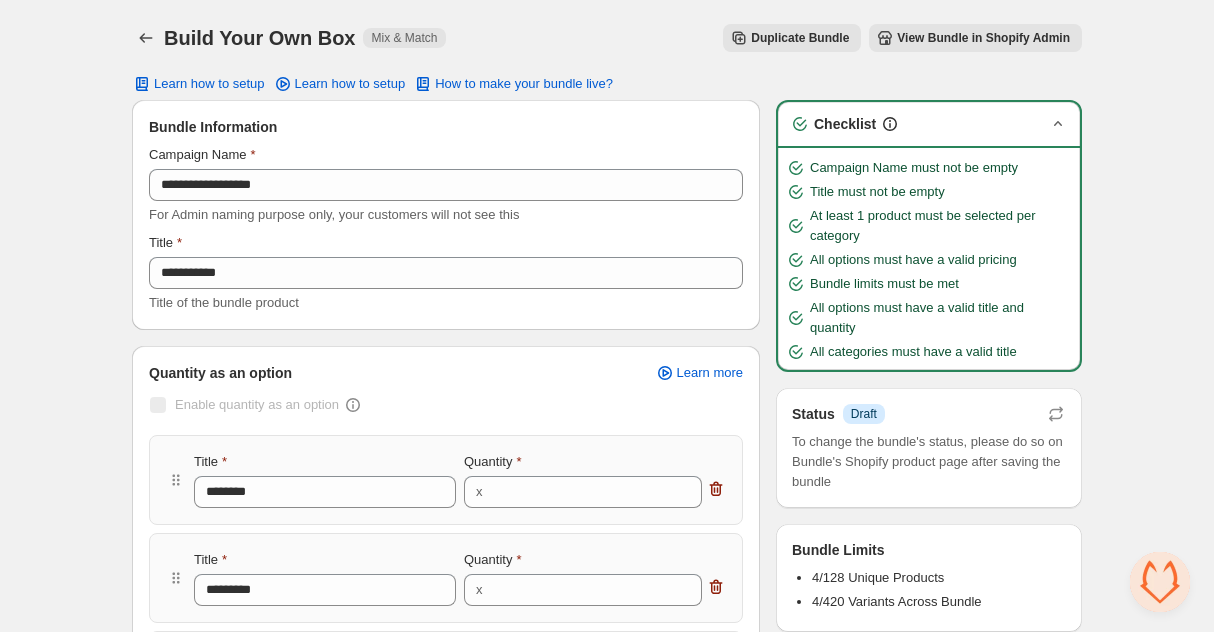 click at bounding box center (1058, 124) 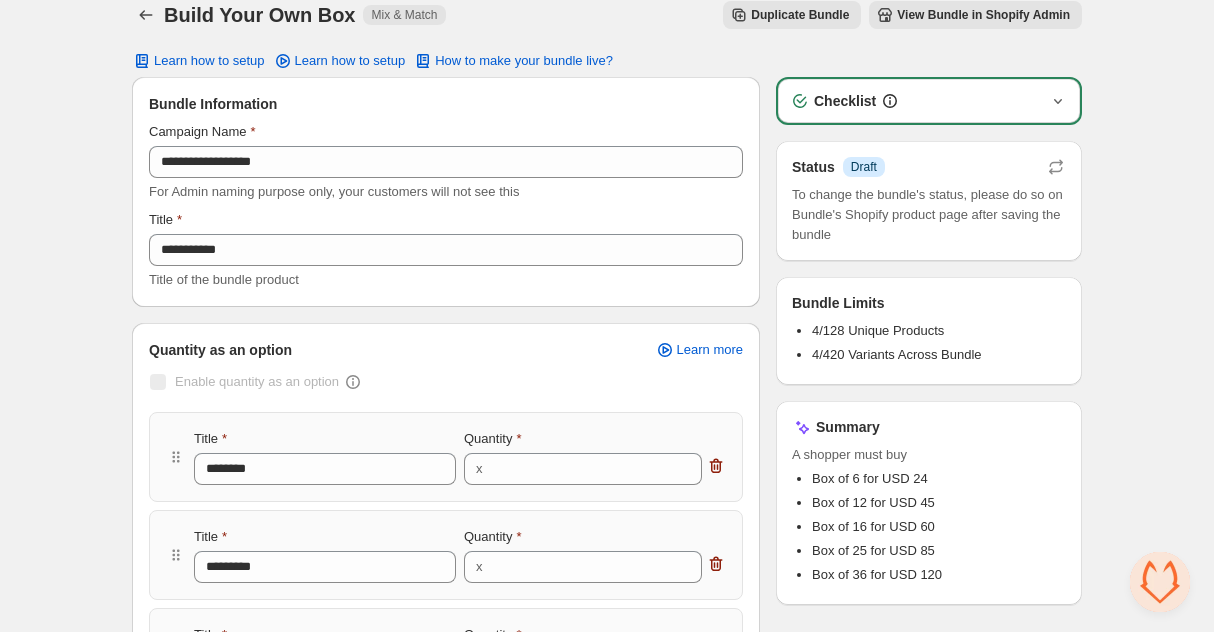 scroll, scrollTop: 0, scrollLeft: 0, axis: both 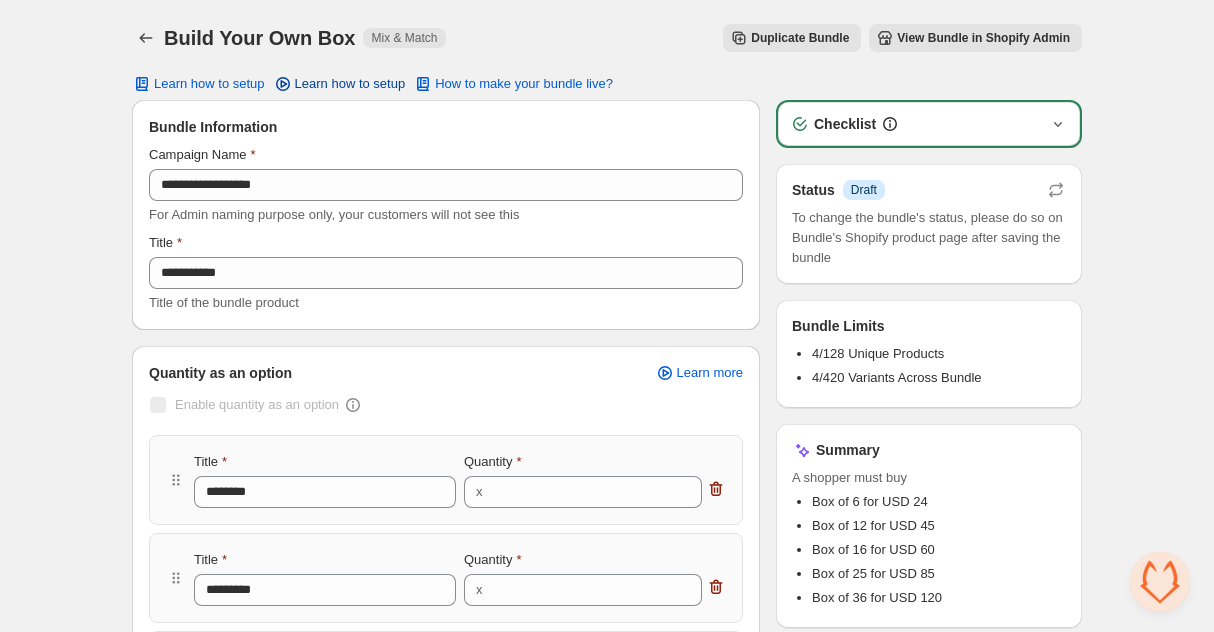 click on "Learn how to setup" at bounding box center [350, 84] 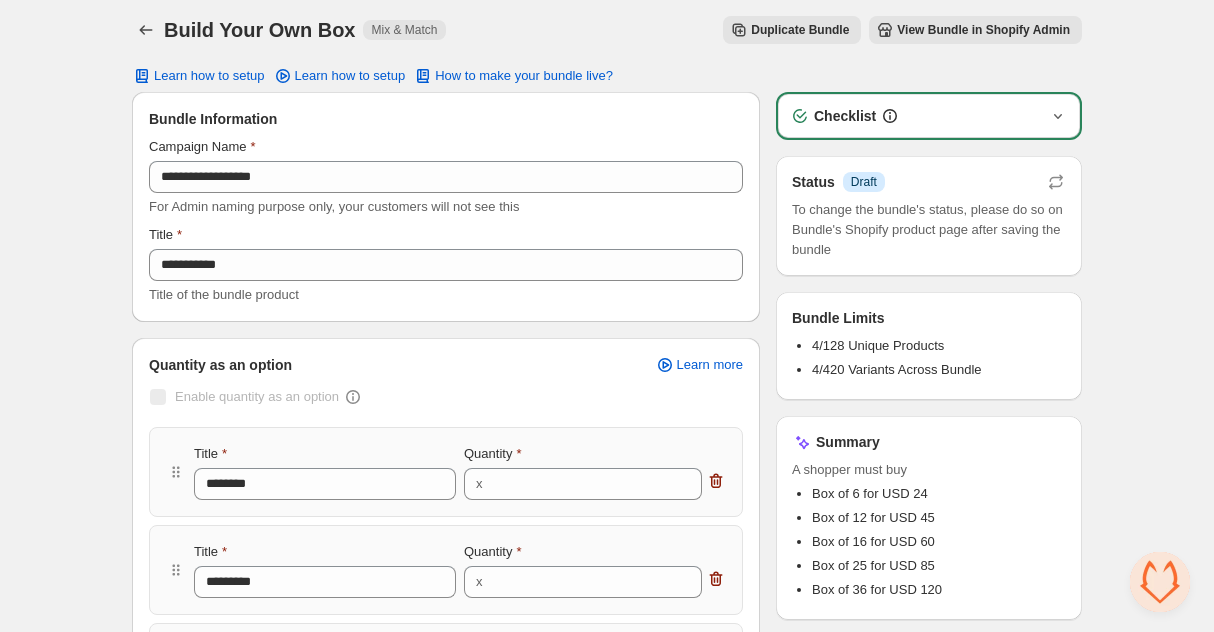 scroll, scrollTop: 0, scrollLeft: 0, axis: both 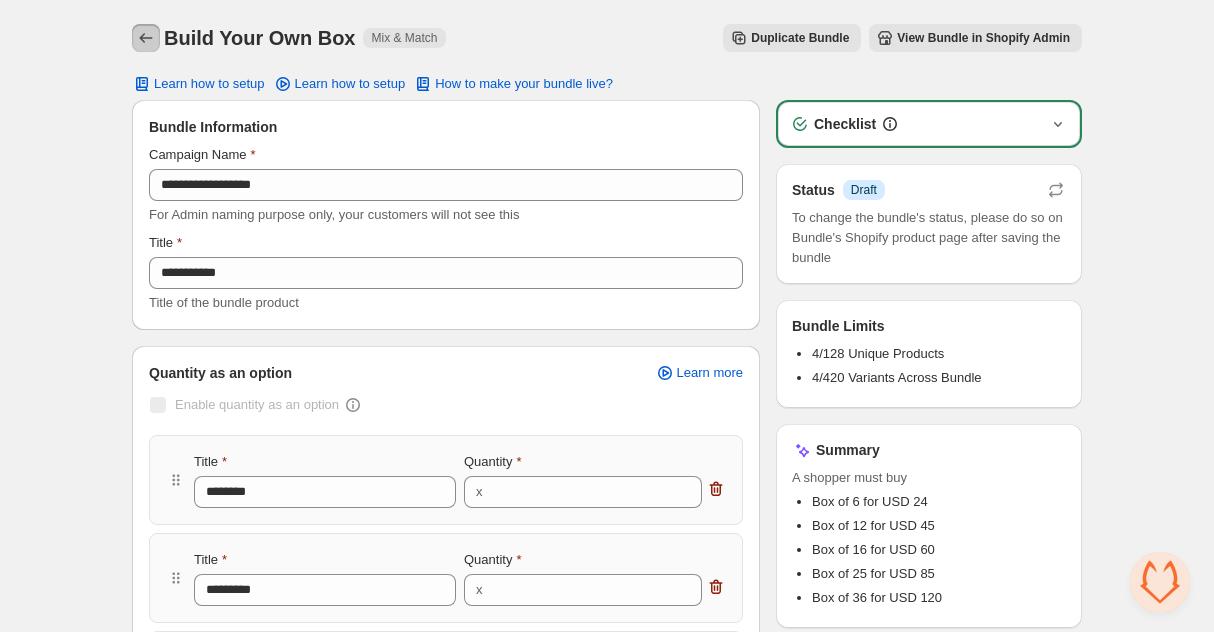 click at bounding box center [146, 38] 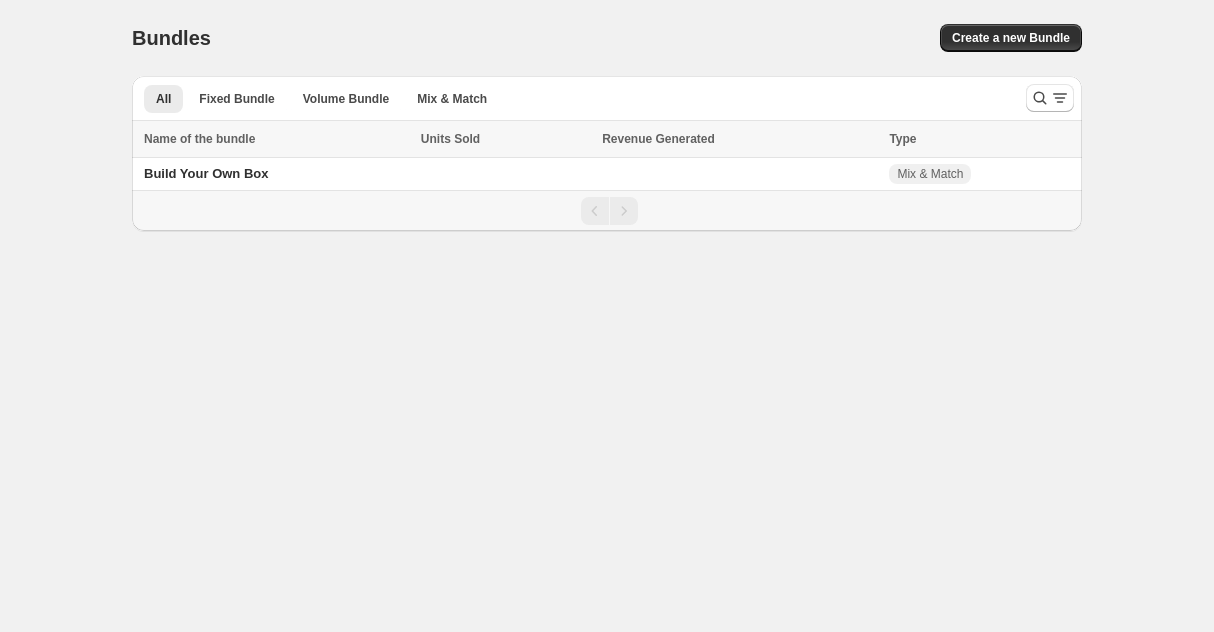 scroll, scrollTop: 0, scrollLeft: 0, axis: both 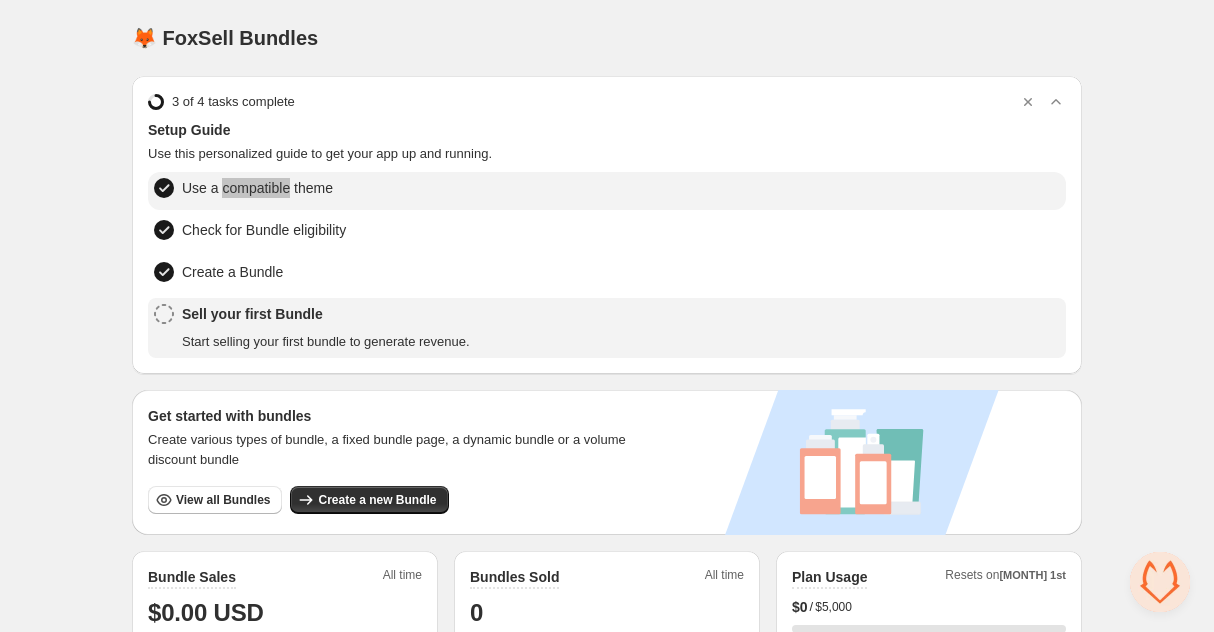 click on "Use a compatible theme" at bounding box center (257, 188) 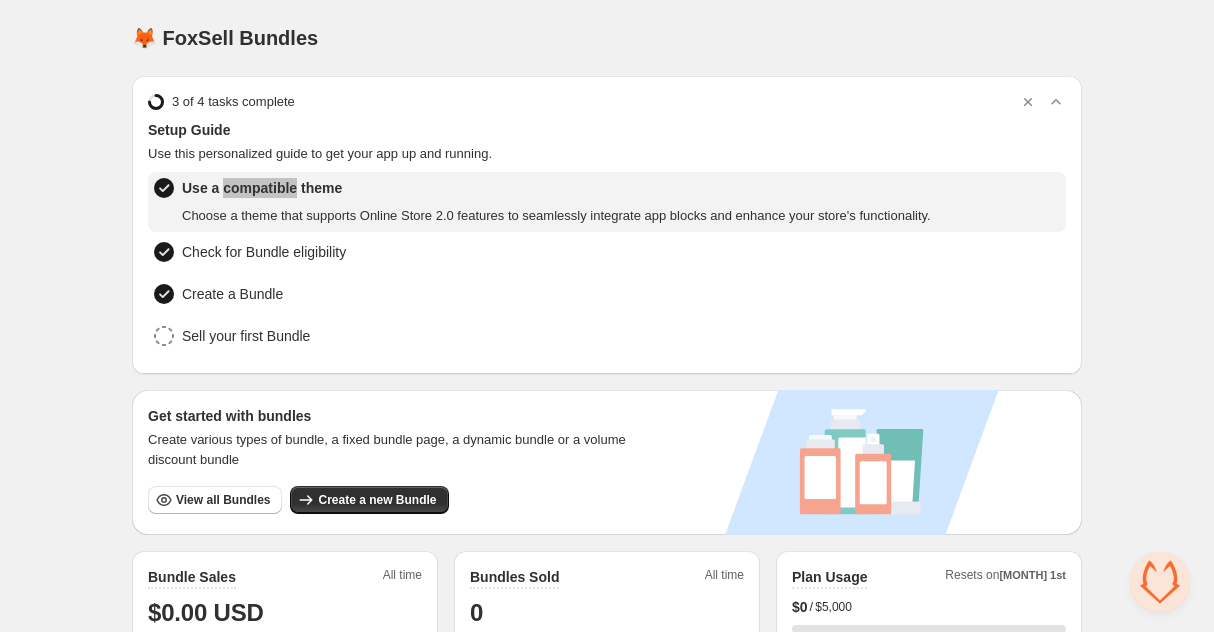 click on "Use a compatible theme" at bounding box center (556, 188) 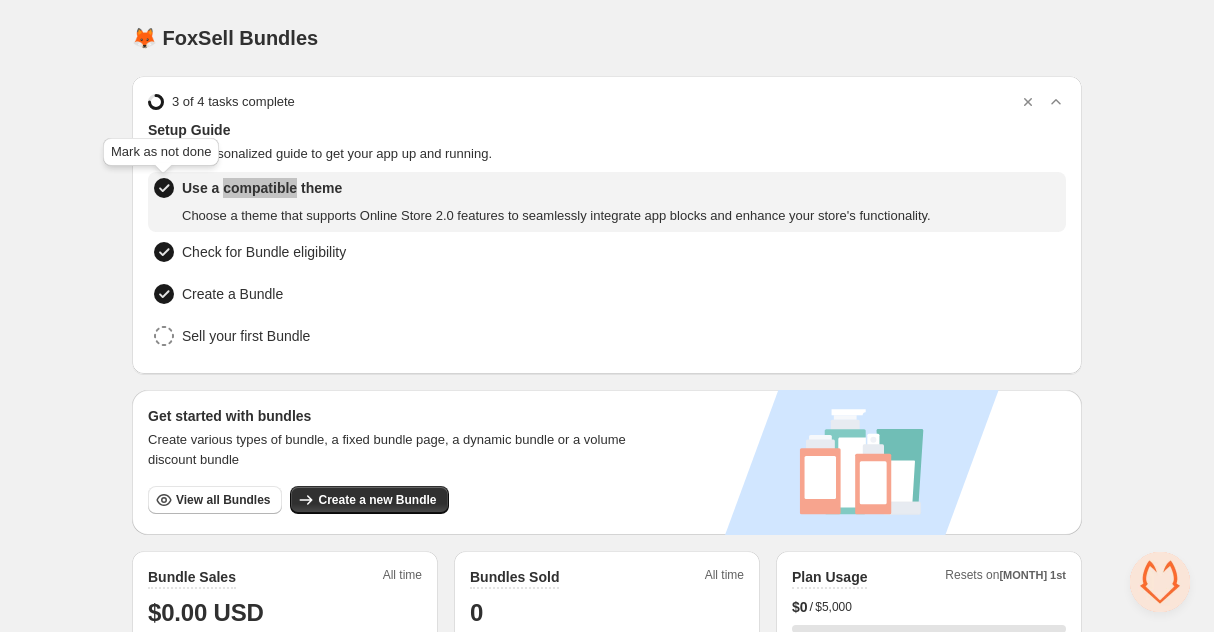 click at bounding box center (164, 188) 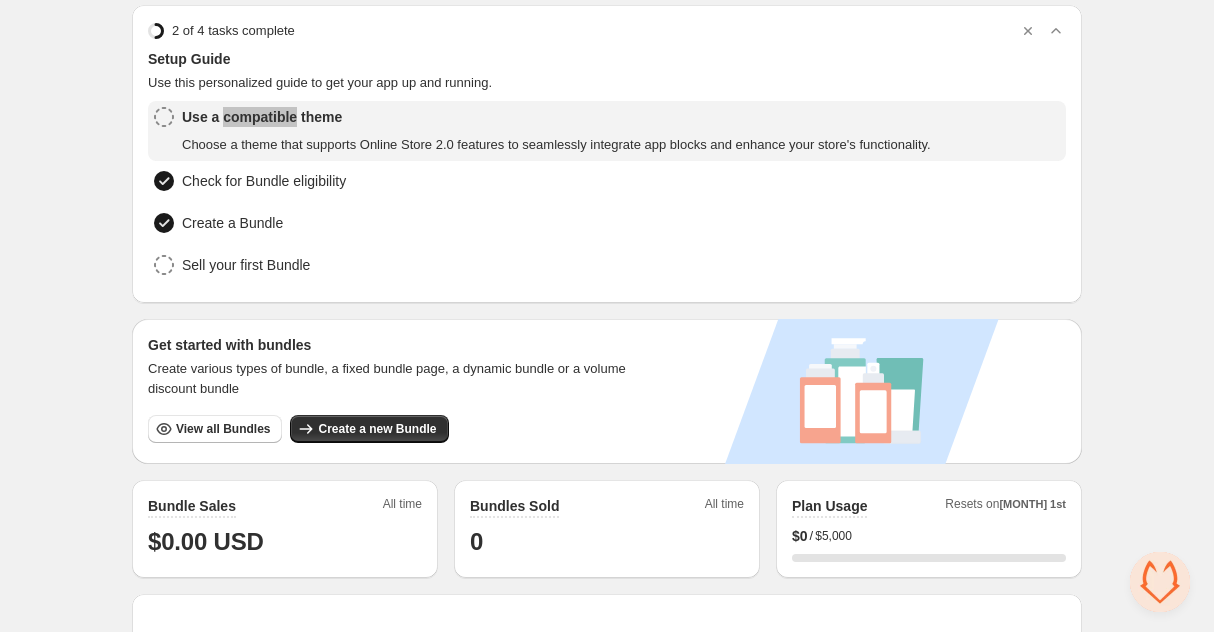 scroll, scrollTop: 0, scrollLeft: 0, axis: both 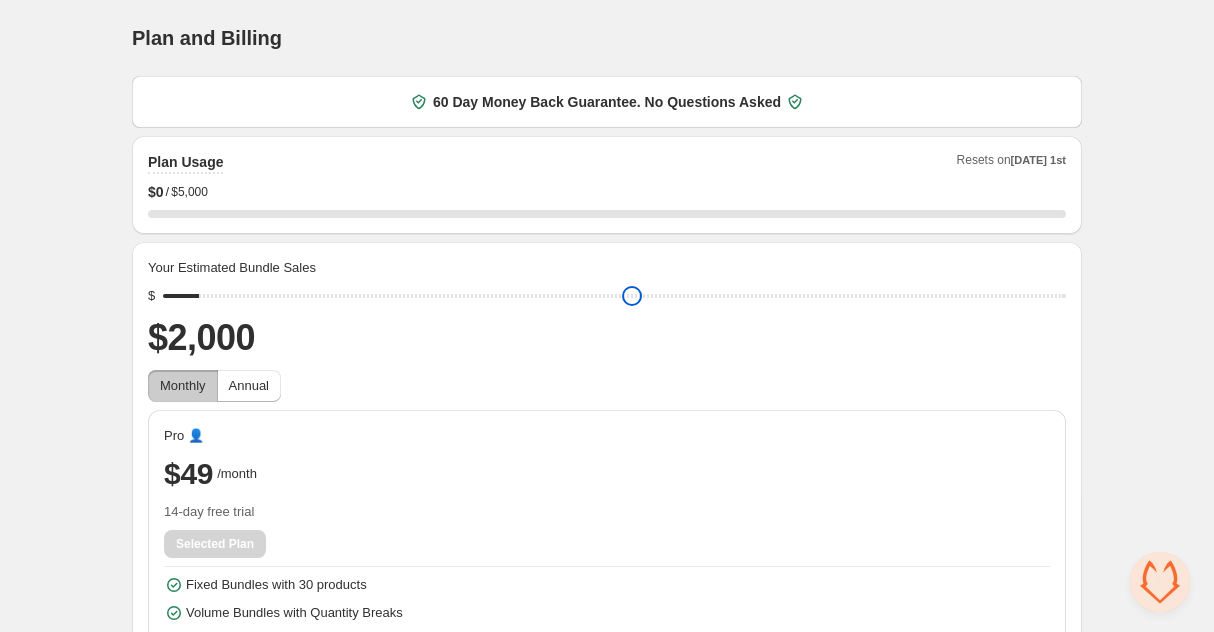 drag, startPoint x: 318, startPoint y: 298, endPoint x: 200, endPoint y: 301, distance: 118.03813 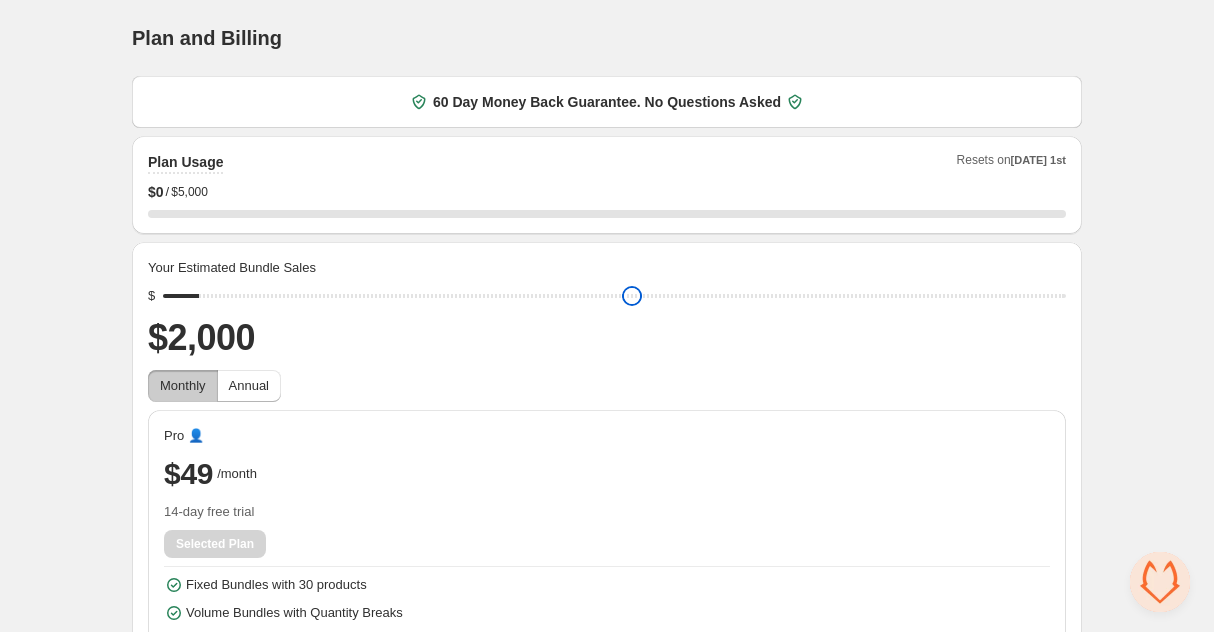 click at bounding box center [614, 296] 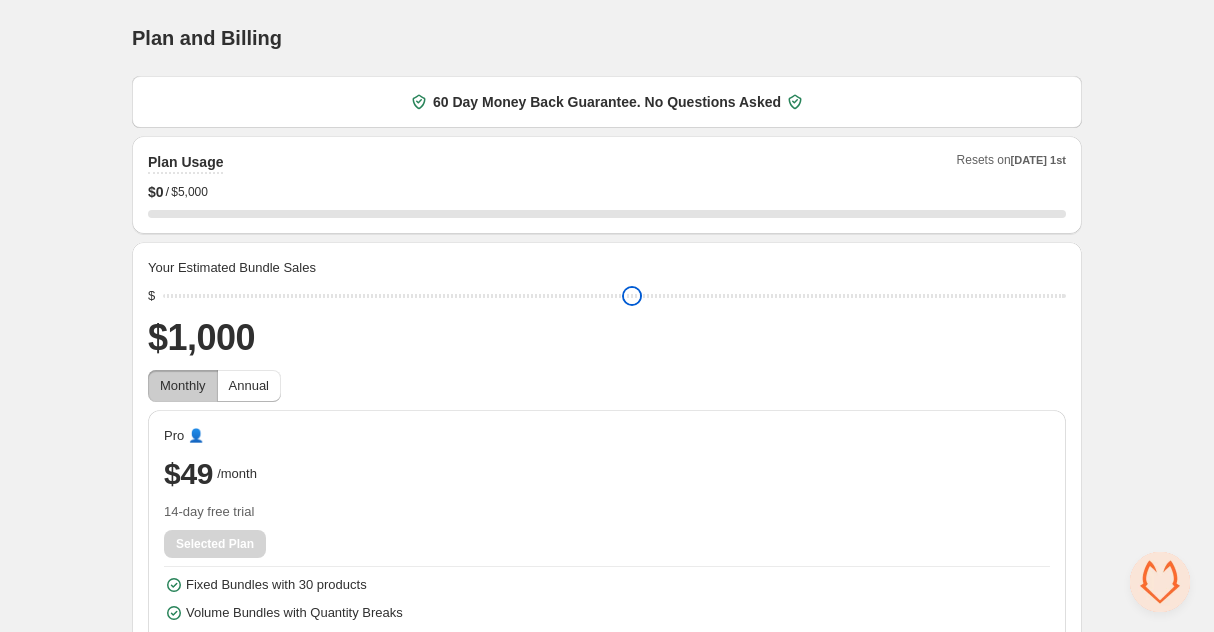 drag, startPoint x: 200, startPoint y: 301, endPoint x: 129, endPoint y: 278, distance: 74.63243 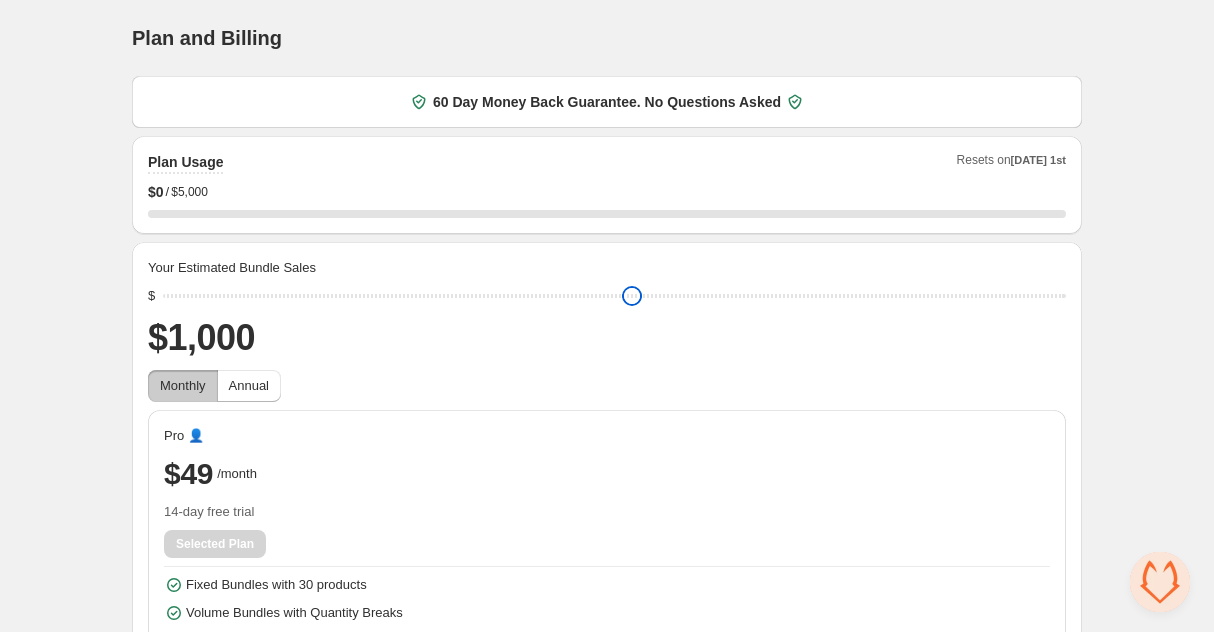 click at bounding box center [614, 296] 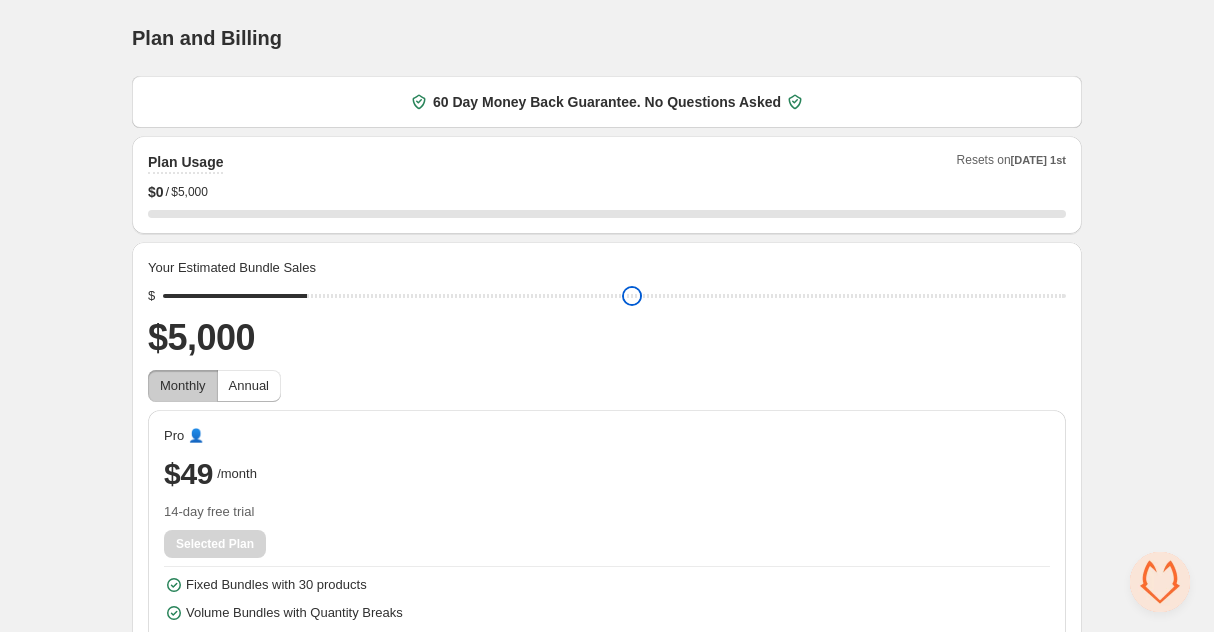 drag, startPoint x: 170, startPoint y: 289, endPoint x: 300, endPoint y: 294, distance: 130.09612 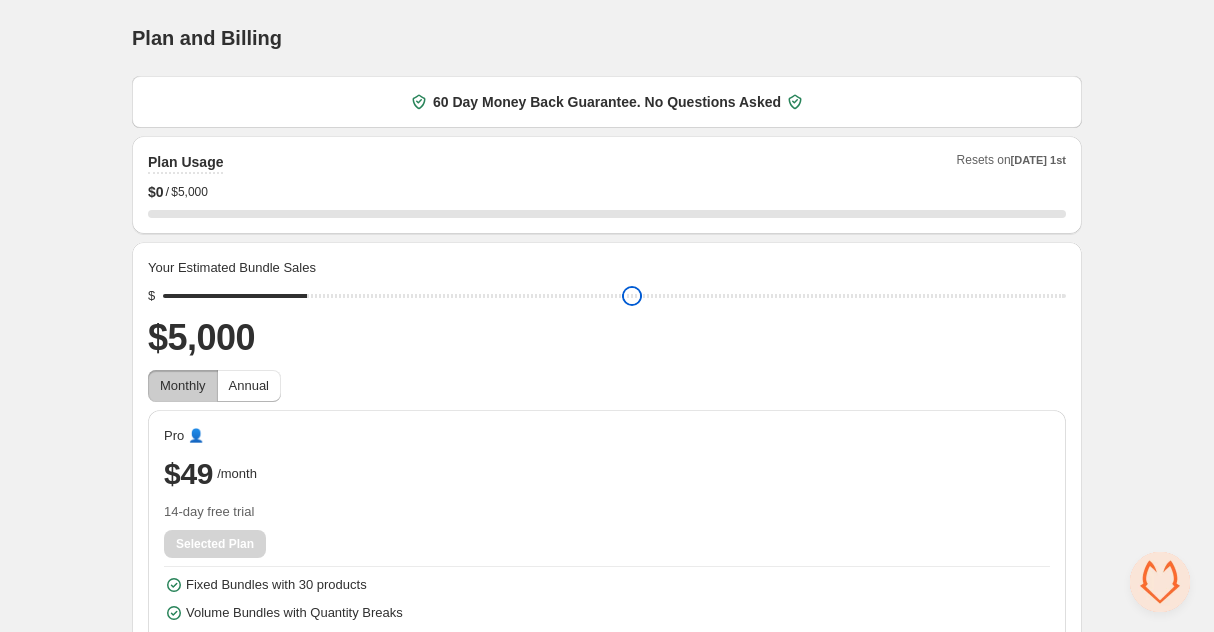 type on "****" 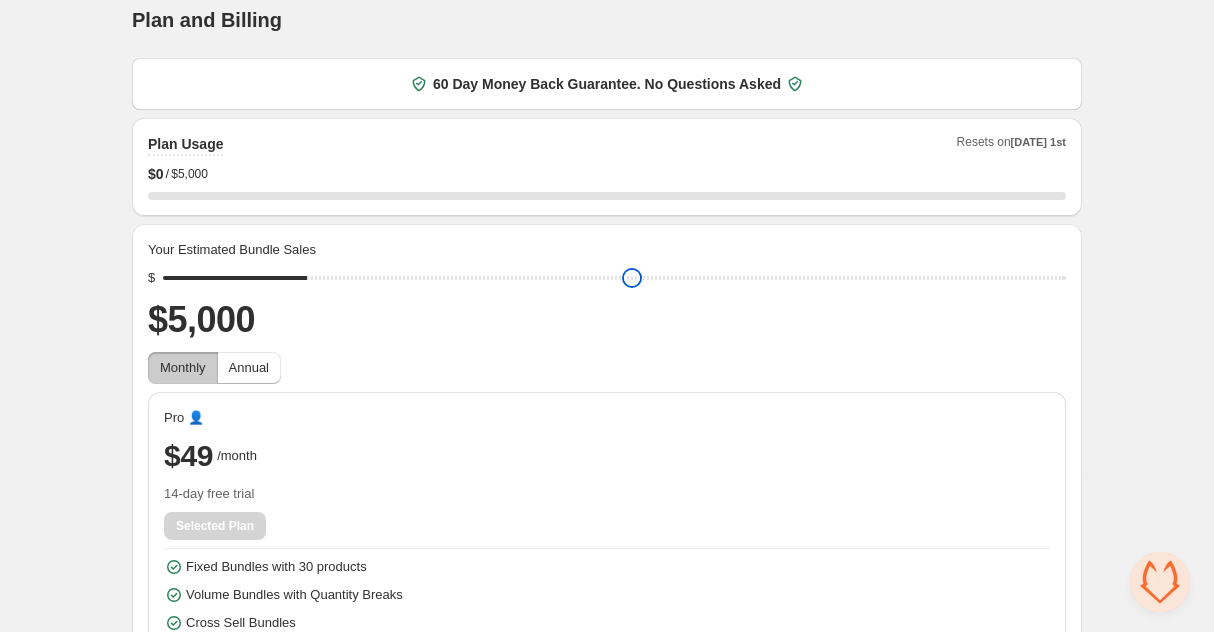 scroll, scrollTop: 0, scrollLeft: 0, axis: both 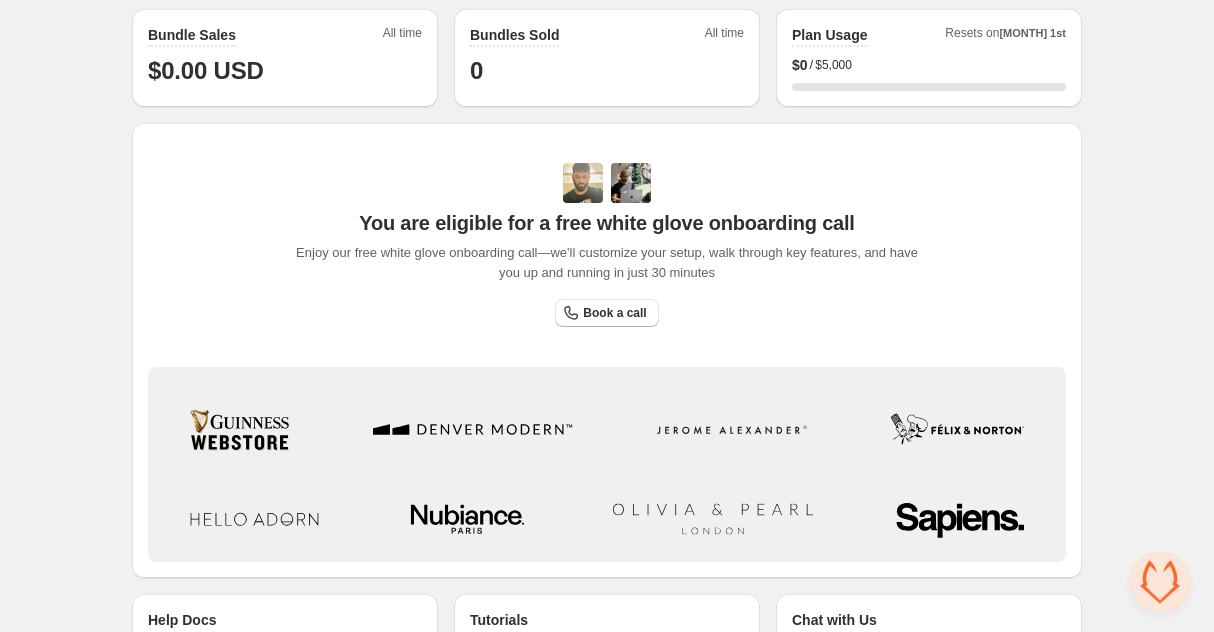 click at bounding box center (957, 429) 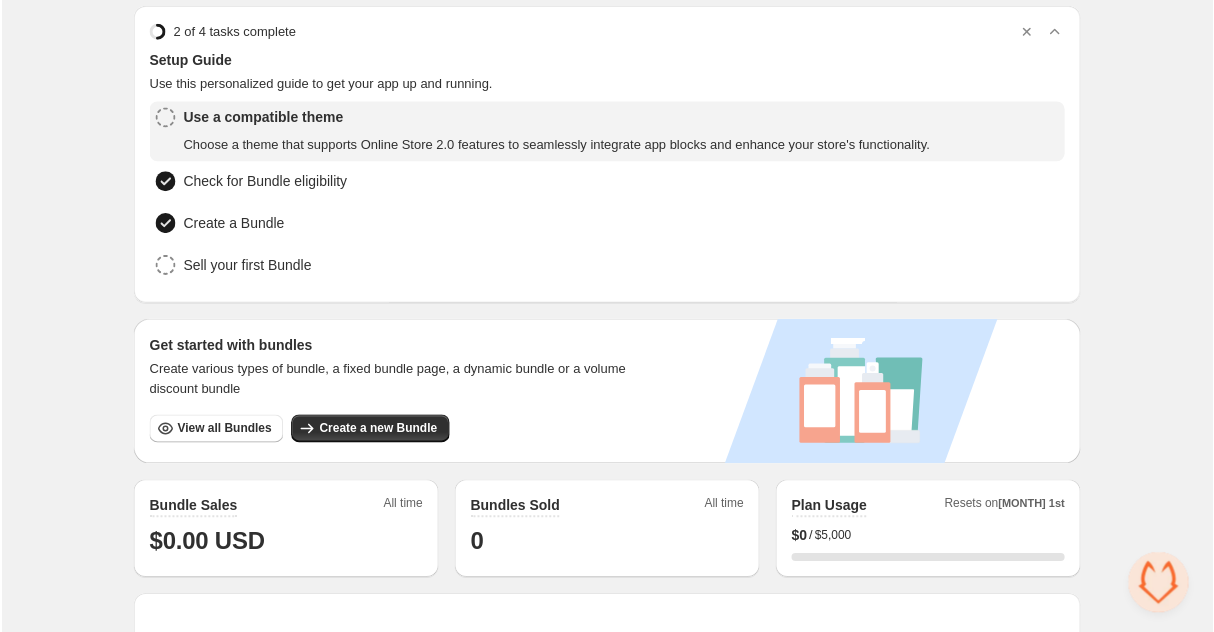 scroll, scrollTop: 0, scrollLeft: 0, axis: both 